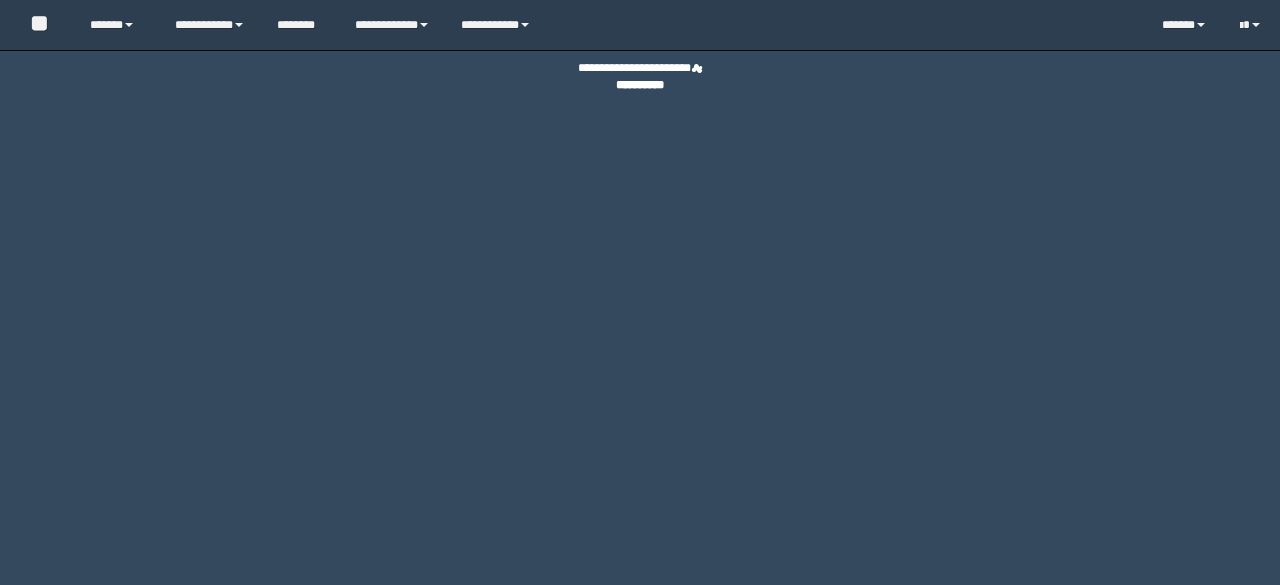 scroll, scrollTop: 0, scrollLeft: 0, axis: both 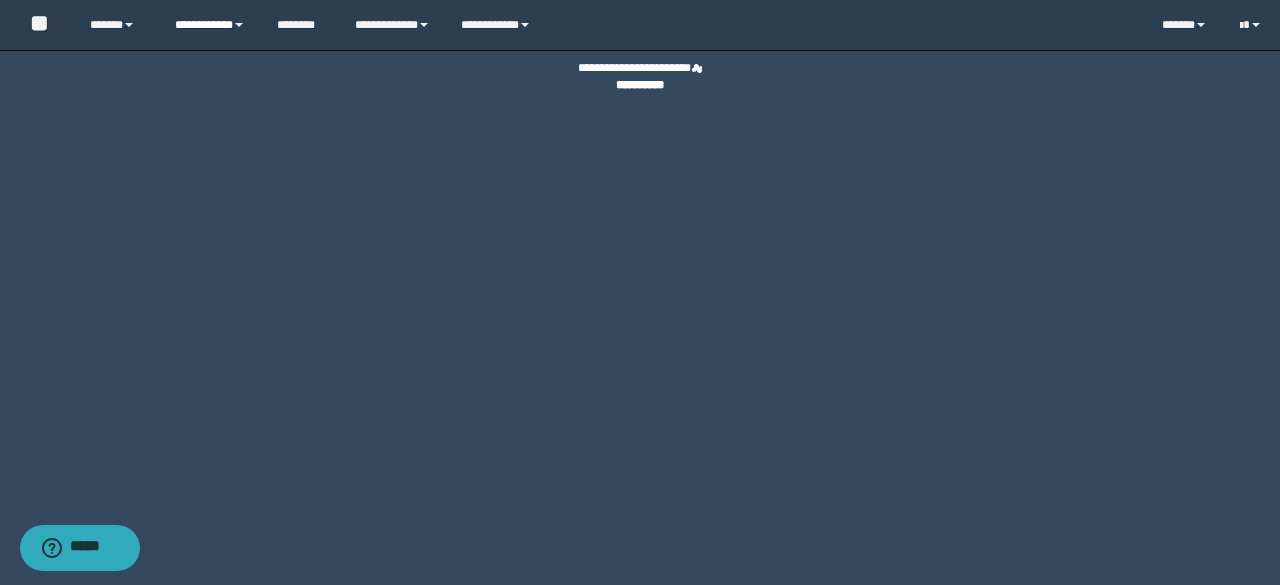 click on "**********" at bounding box center [210, 25] 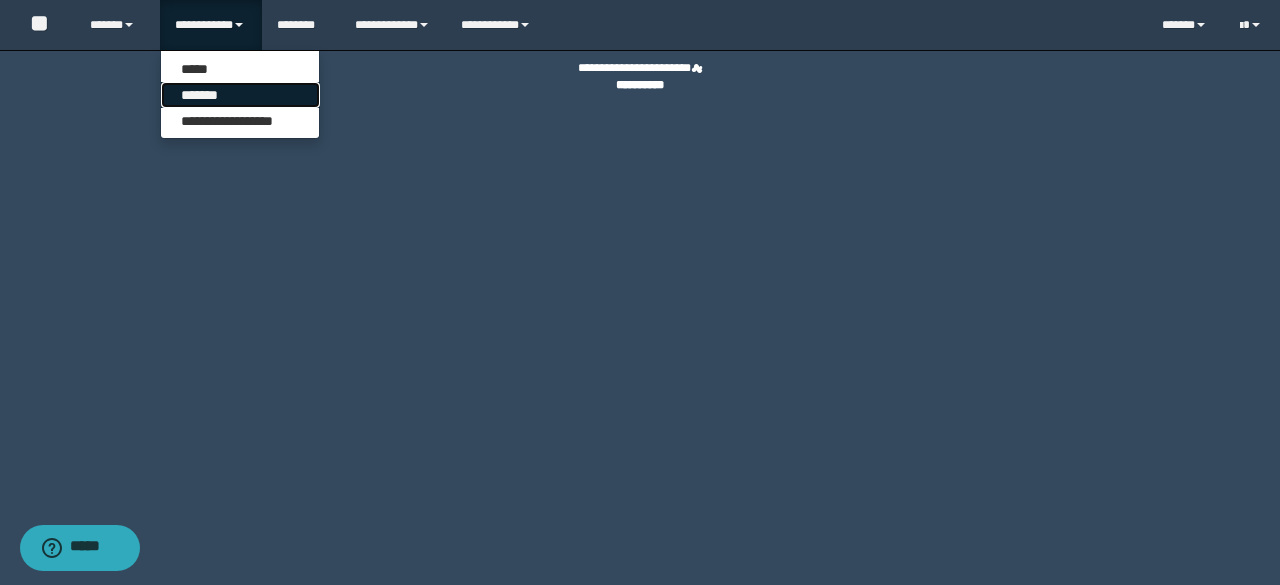 click on "*******" at bounding box center [240, 95] 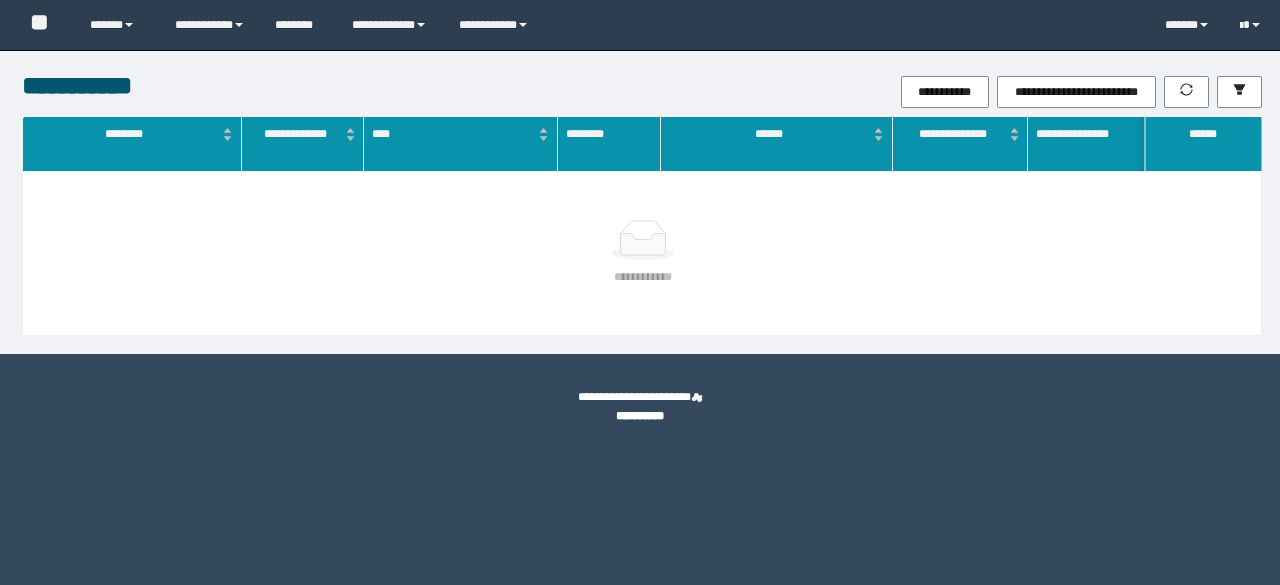 scroll, scrollTop: 0, scrollLeft: 0, axis: both 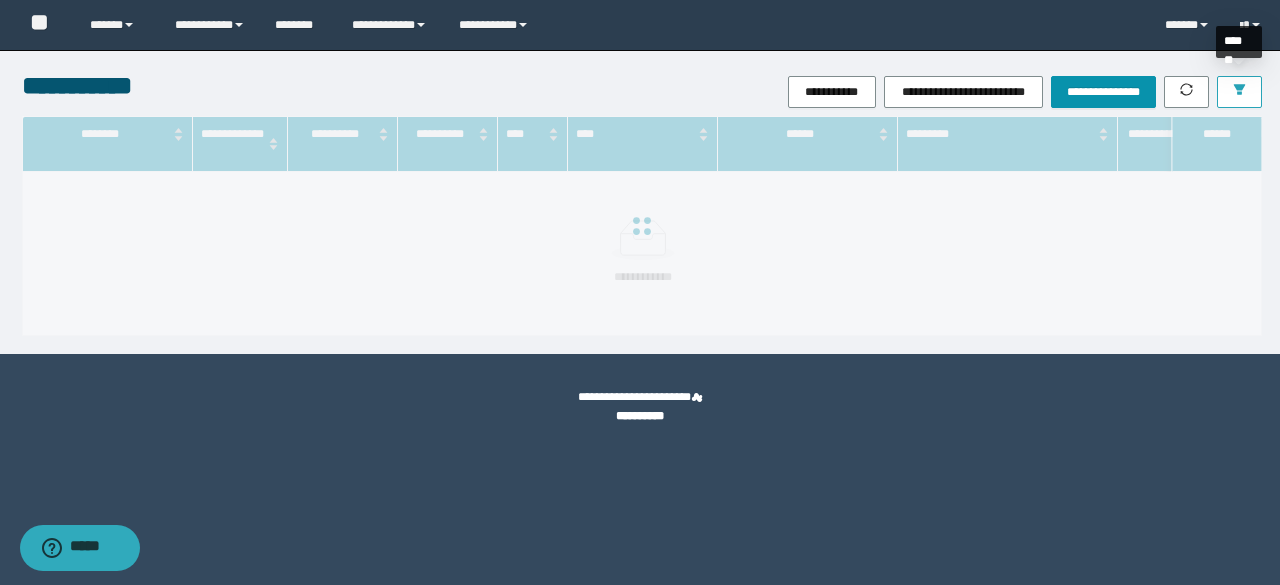 click 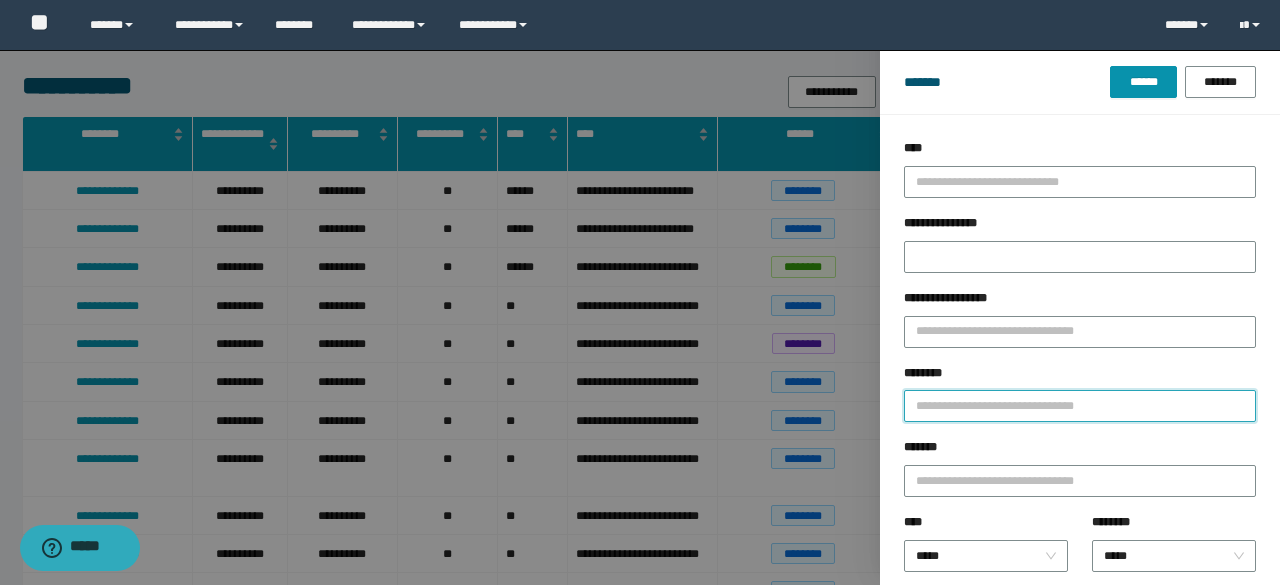 click on "********" at bounding box center (1080, 406) 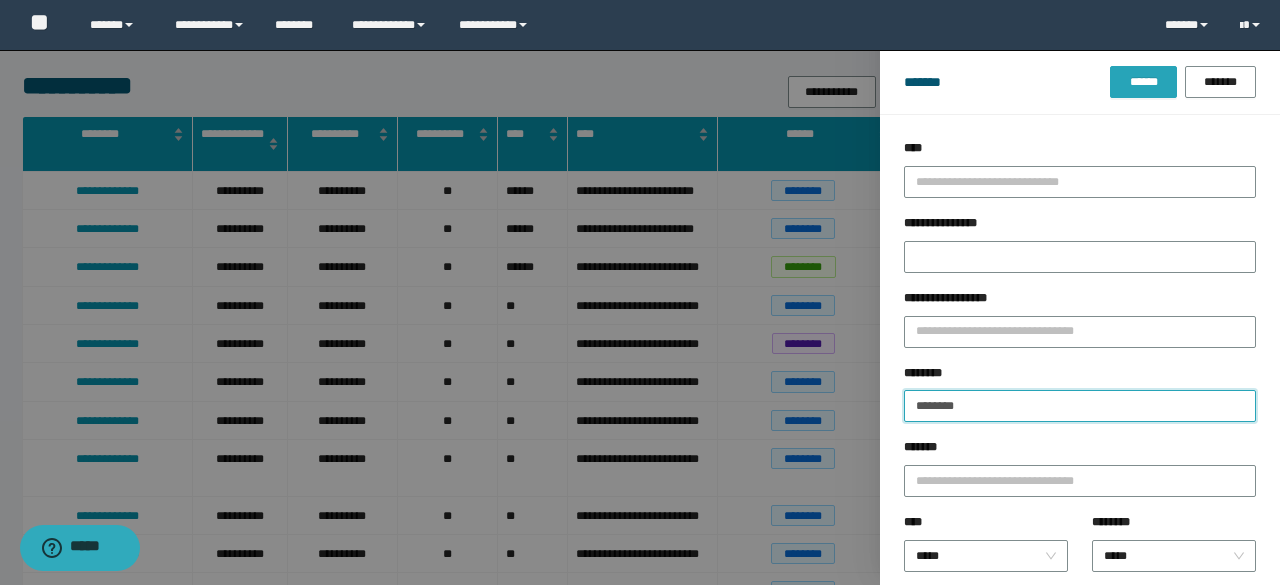 type on "********" 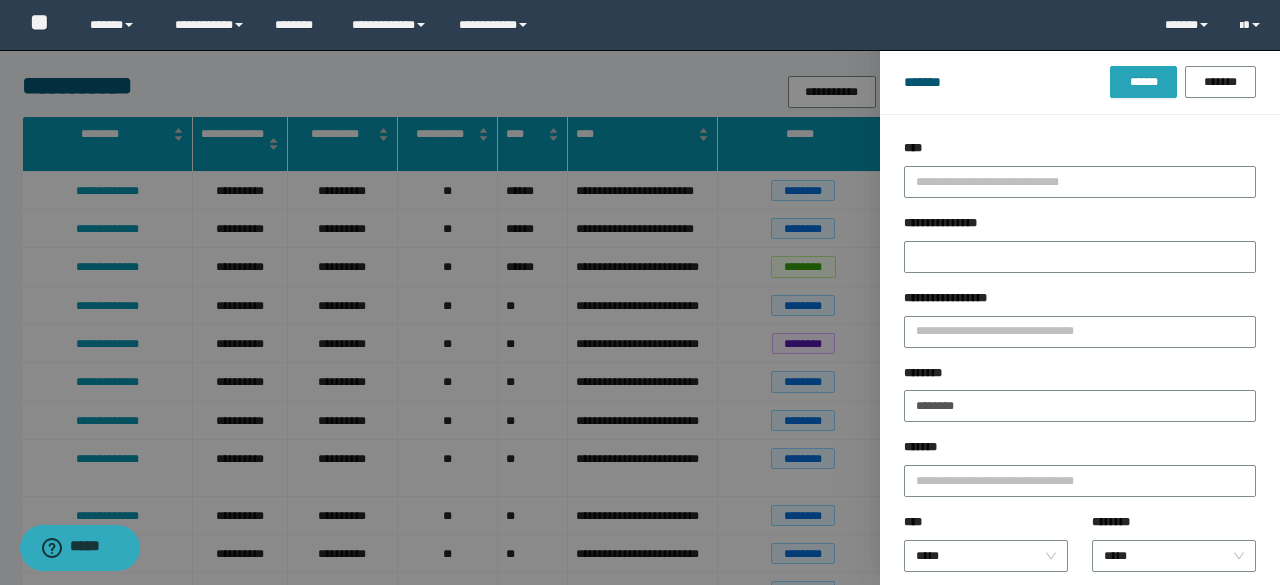 click on "******" at bounding box center (1143, 82) 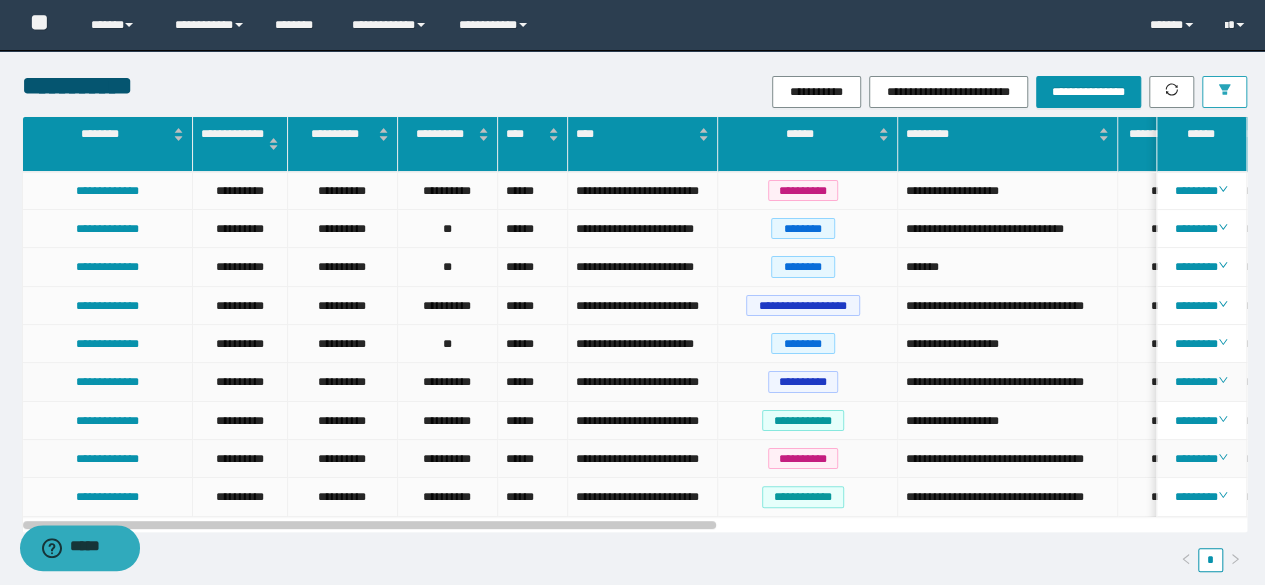 scroll, scrollTop: 100, scrollLeft: 0, axis: vertical 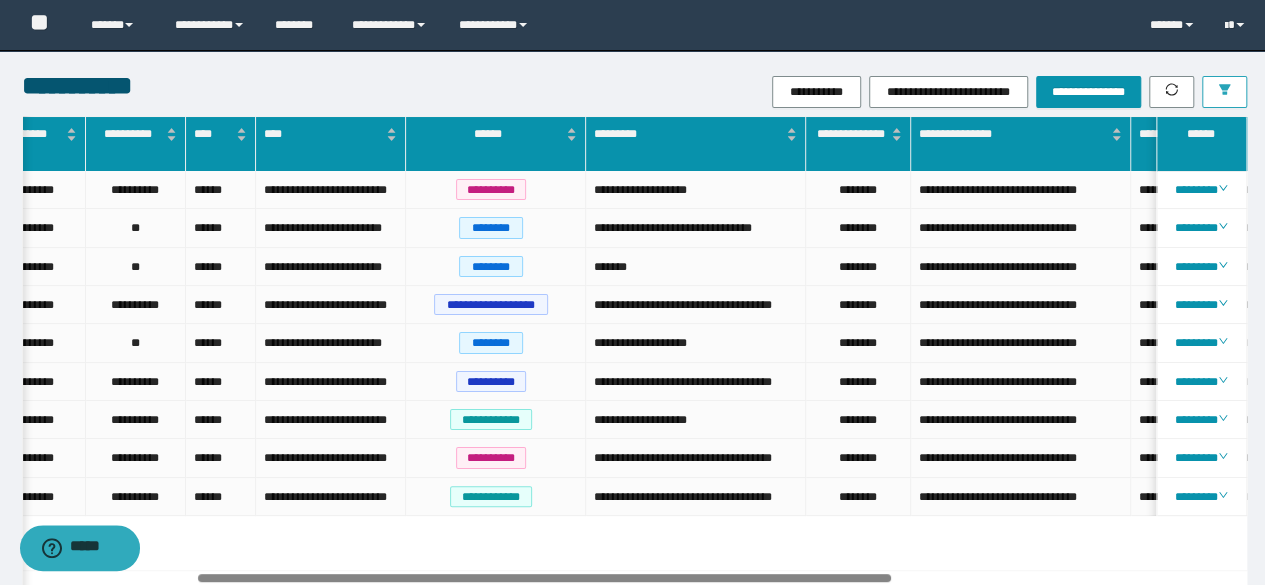 drag, startPoint x: 636, startPoint y: 574, endPoint x: 696, endPoint y: 573, distance: 60.00833 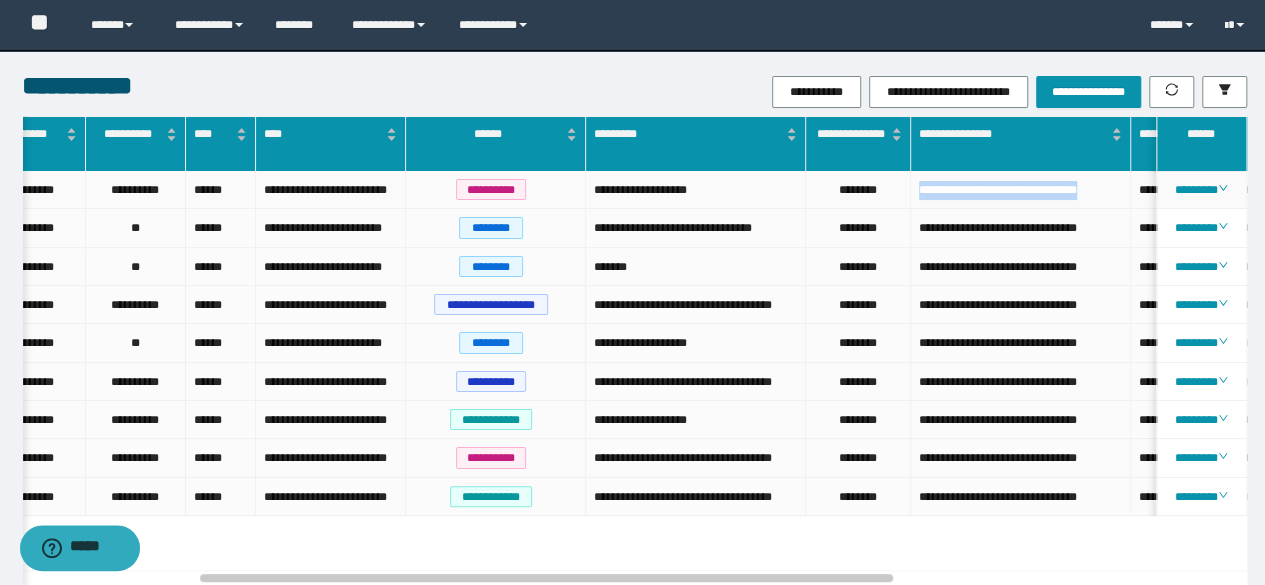 drag, startPoint x: 964, startPoint y: 209, endPoint x: 913, endPoint y: 187, distance: 55.542778 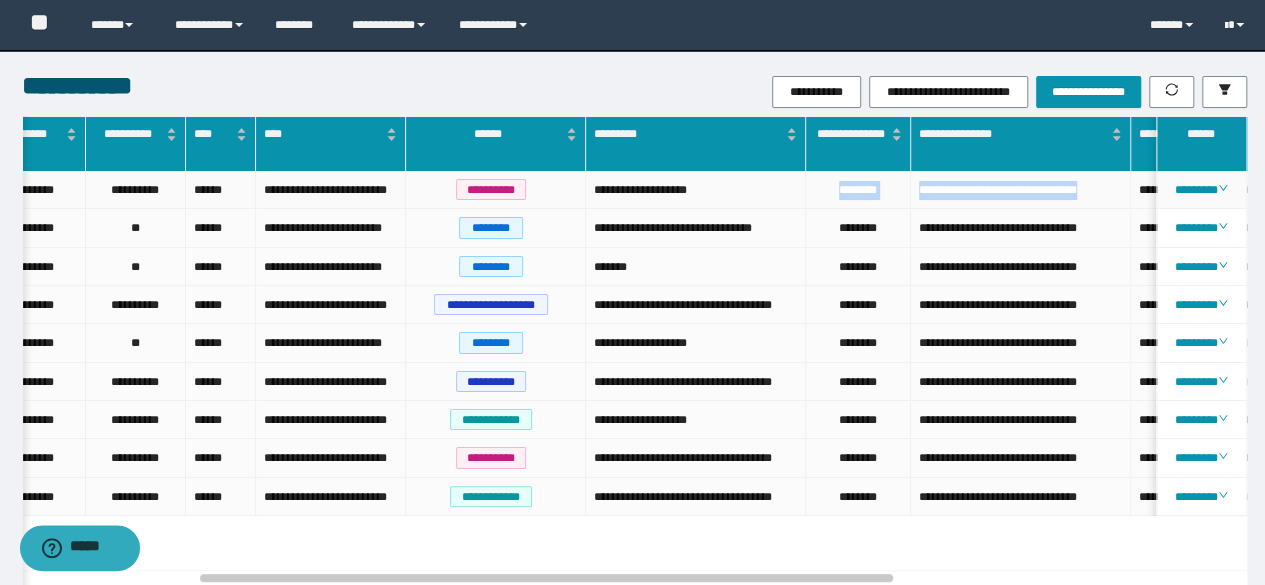 drag, startPoint x: 828, startPoint y: 185, endPoint x: 979, endPoint y: 199, distance: 151.64761 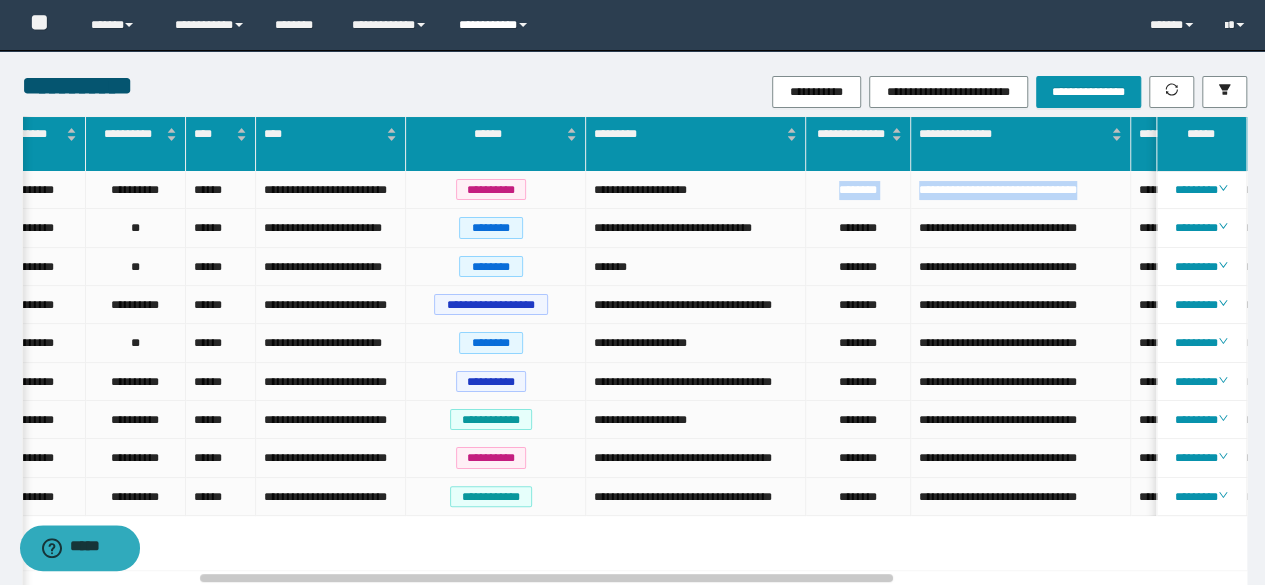 click on "**********" at bounding box center [496, 25] 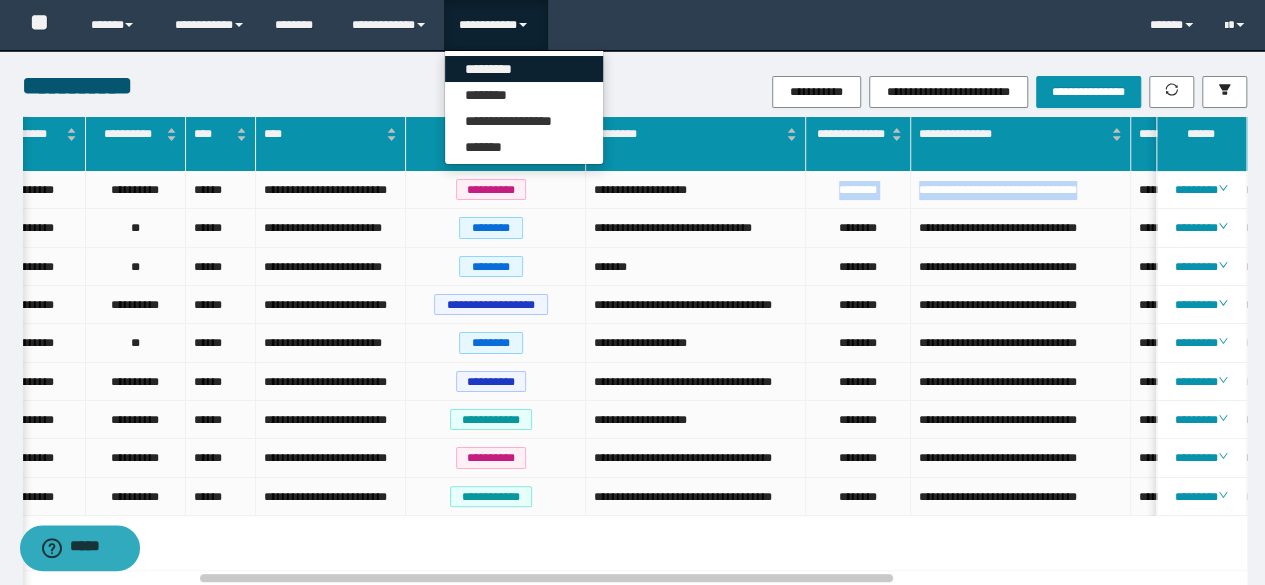 click on "*********" at bounding box center (524, 69) 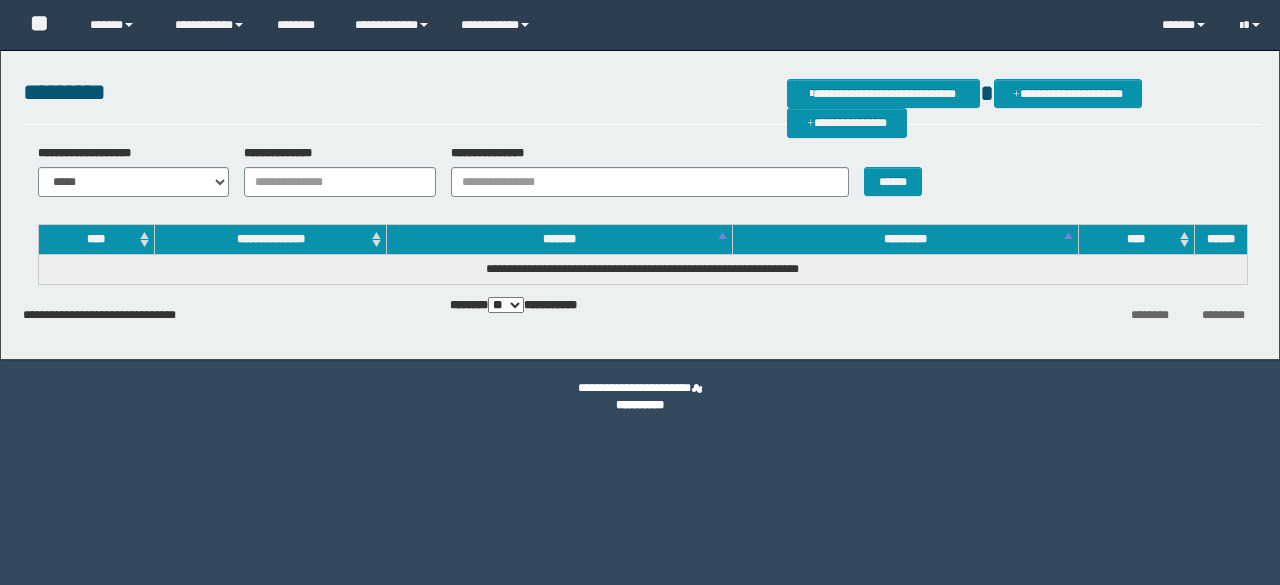 scroll, scrollTop: 0, scrollLeft: 0, axis: both 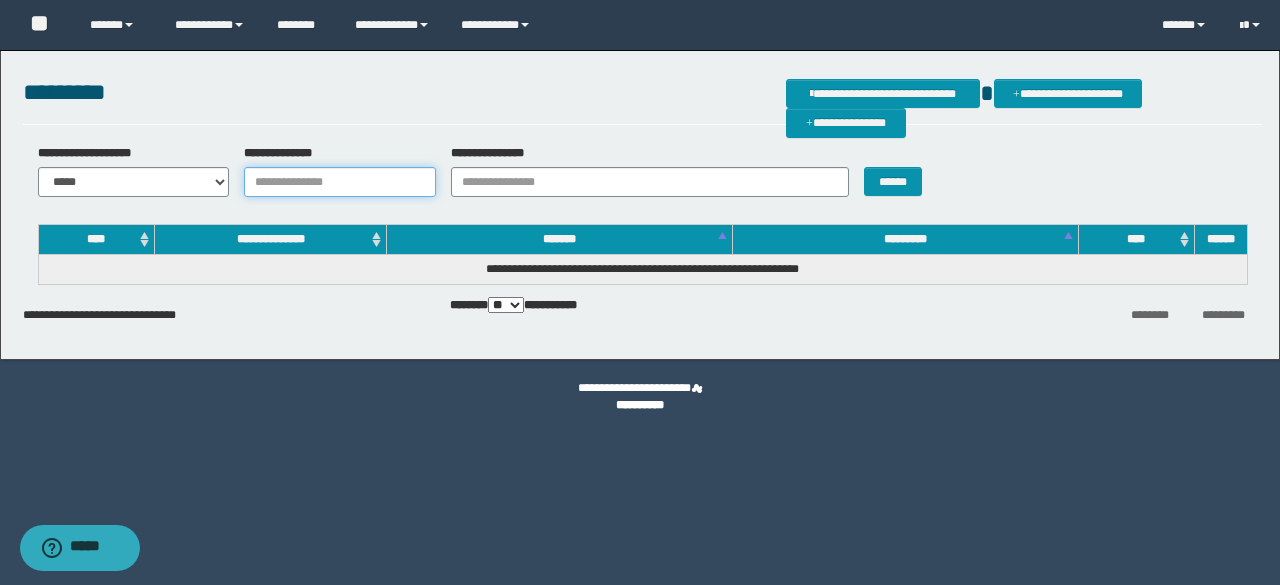 click on "**********" at bounding box center (340, 182) 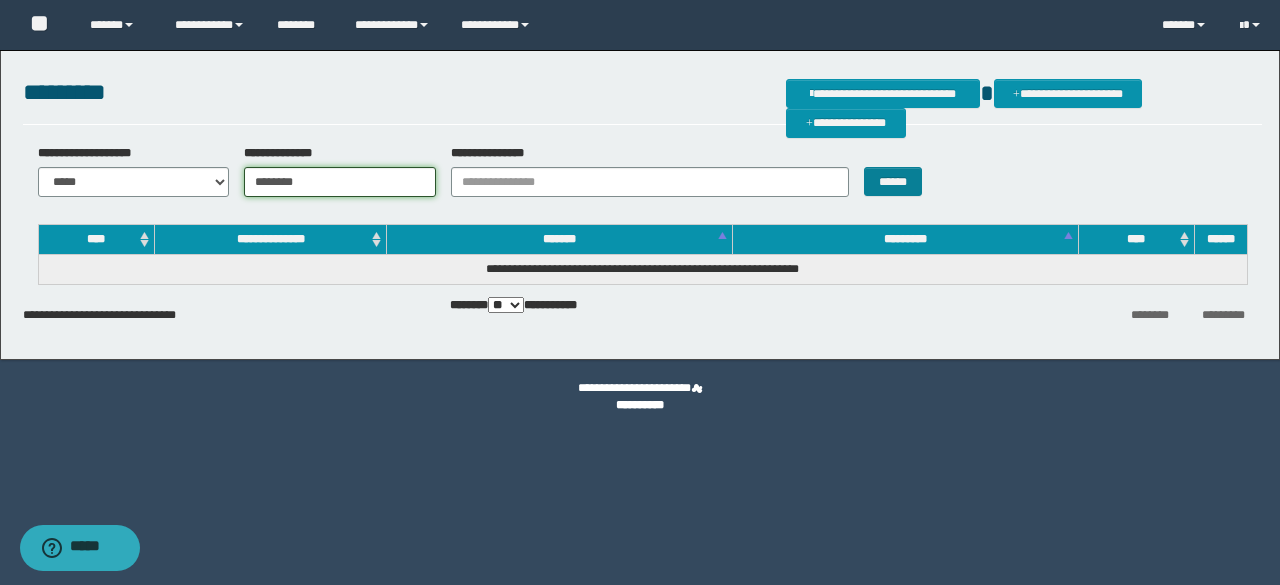 type on "********" 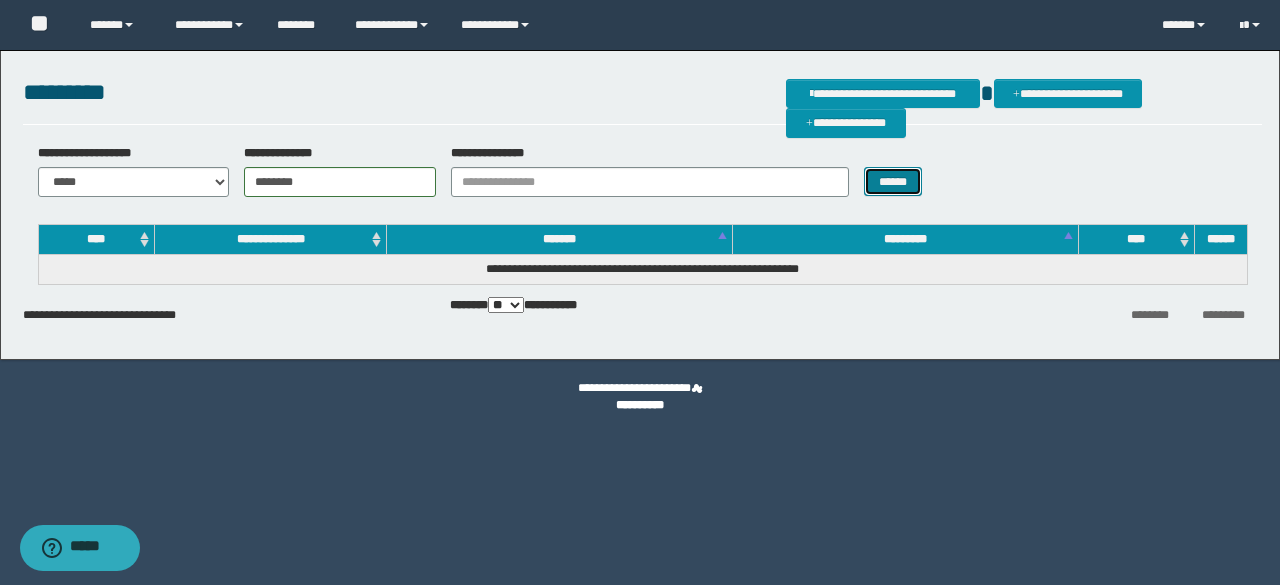 click on "******" at bounding box center (893, 181) 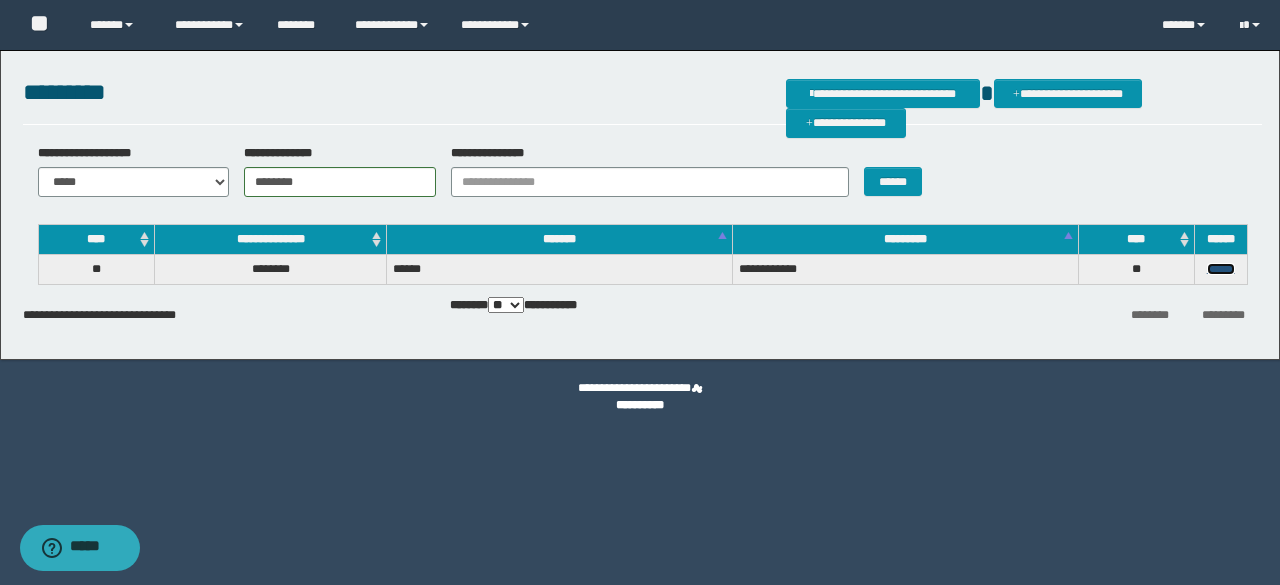 click on "******" at bounding box center [1221, 269] 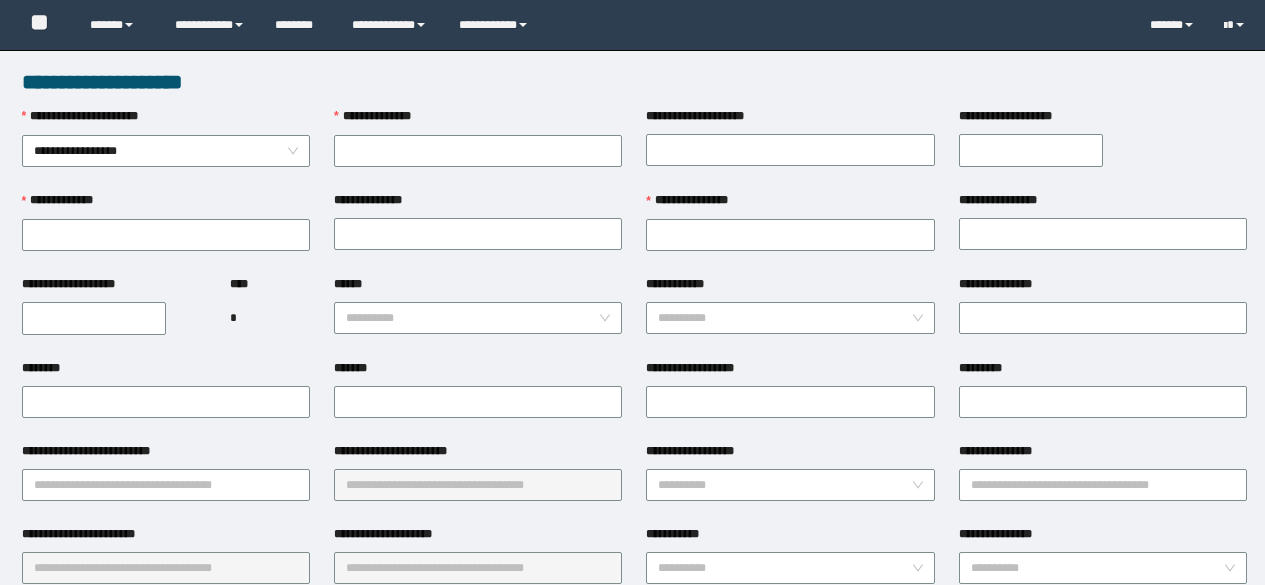scroll, scrollTop: 0, scrollLeft: 0, axis: both 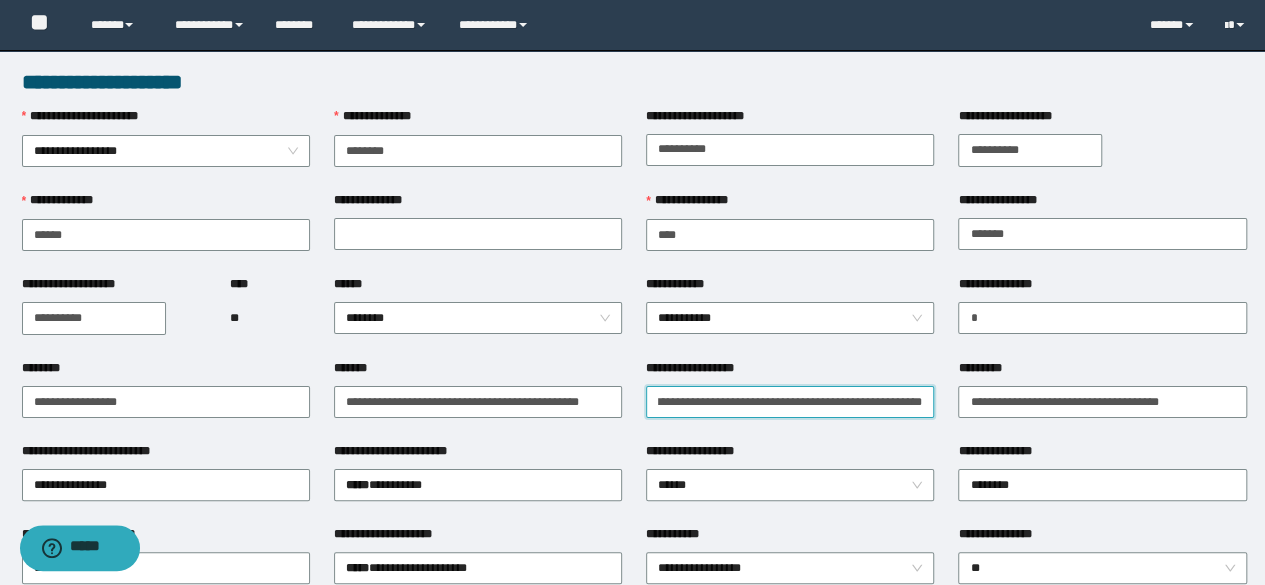 drag, startPoint x: 651, startPoint y: 399, endPoint x: 930, endPoint y: 405, distance: 279.0645 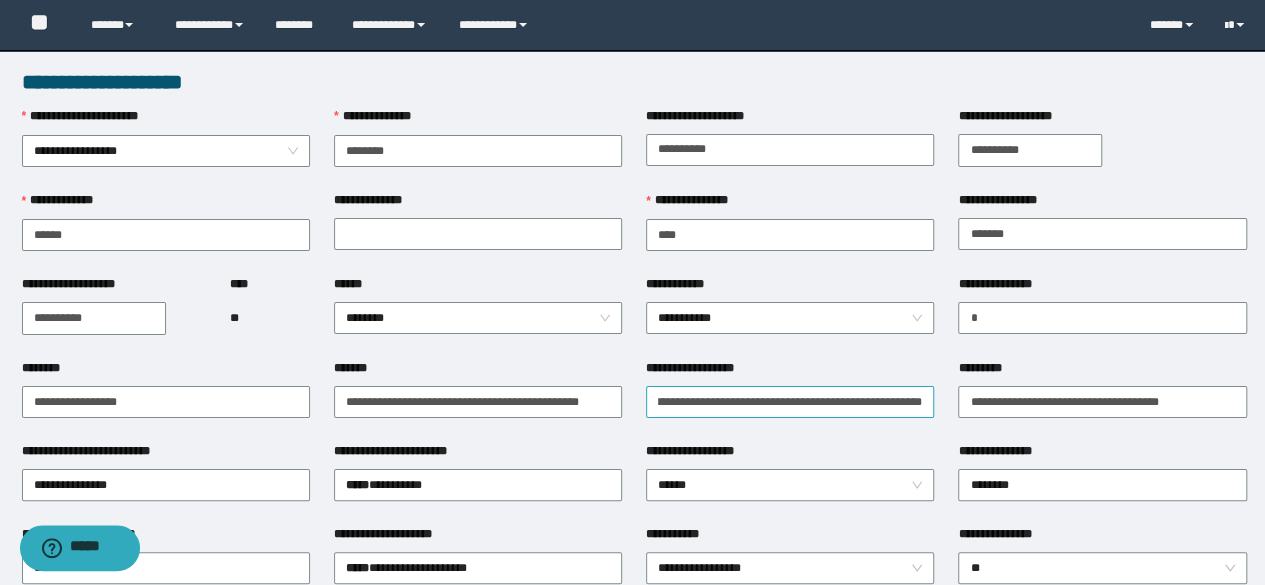 scroll, scrollTop: 0, scrollLeft: 0, axis: both 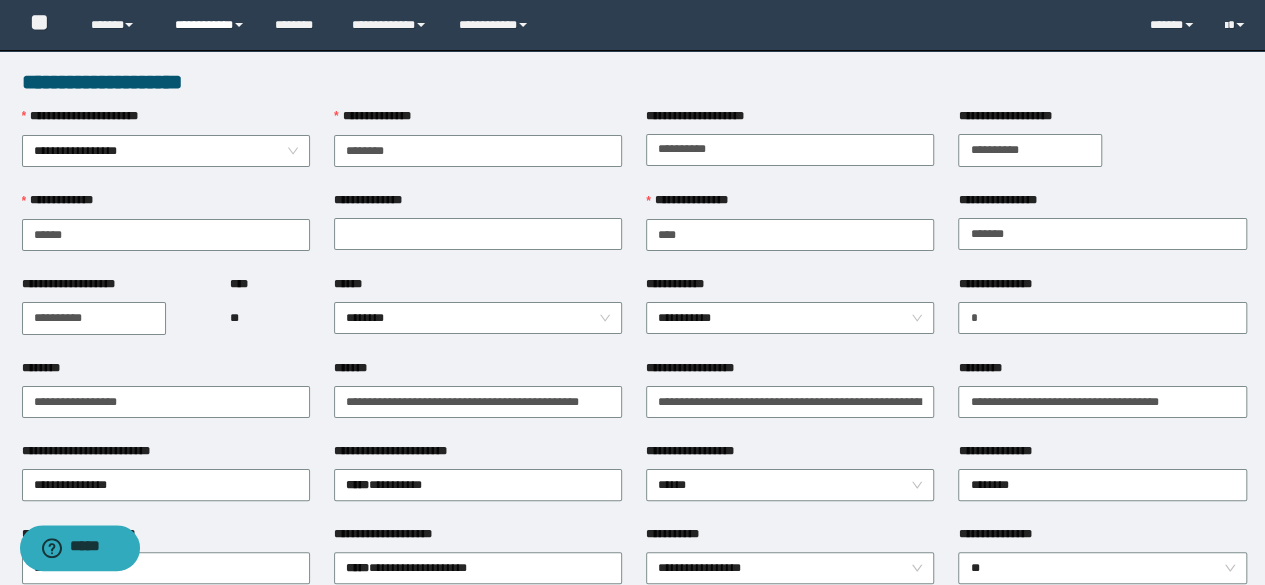 click on "**********" at bounding box center (210, 25) 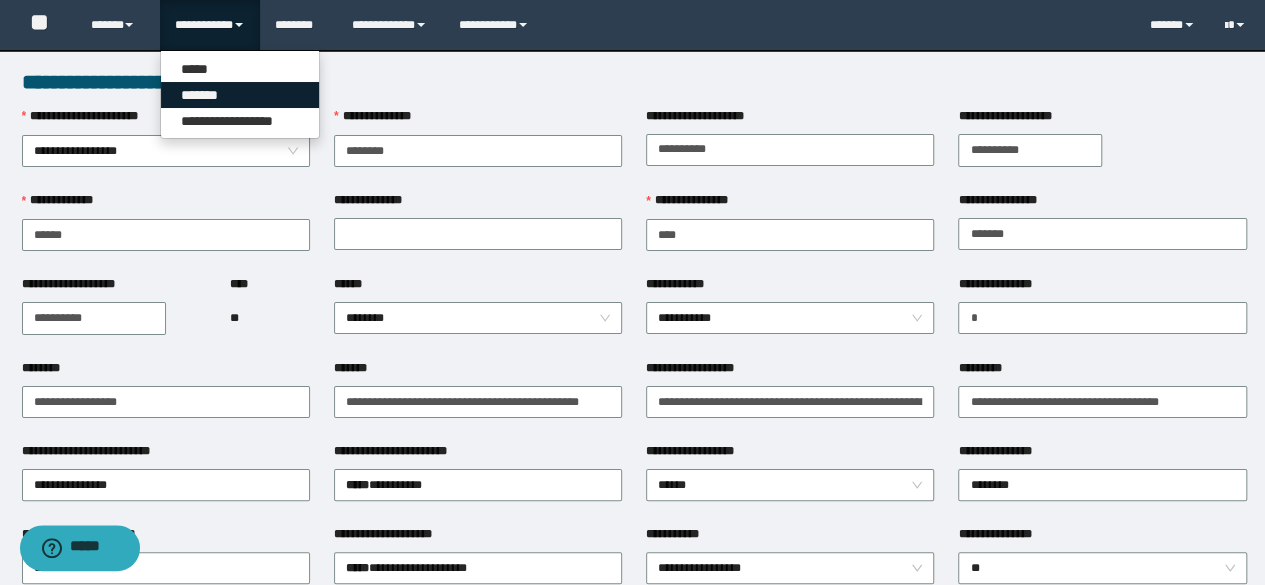 click on "*******" at bounding box center (240, 95) 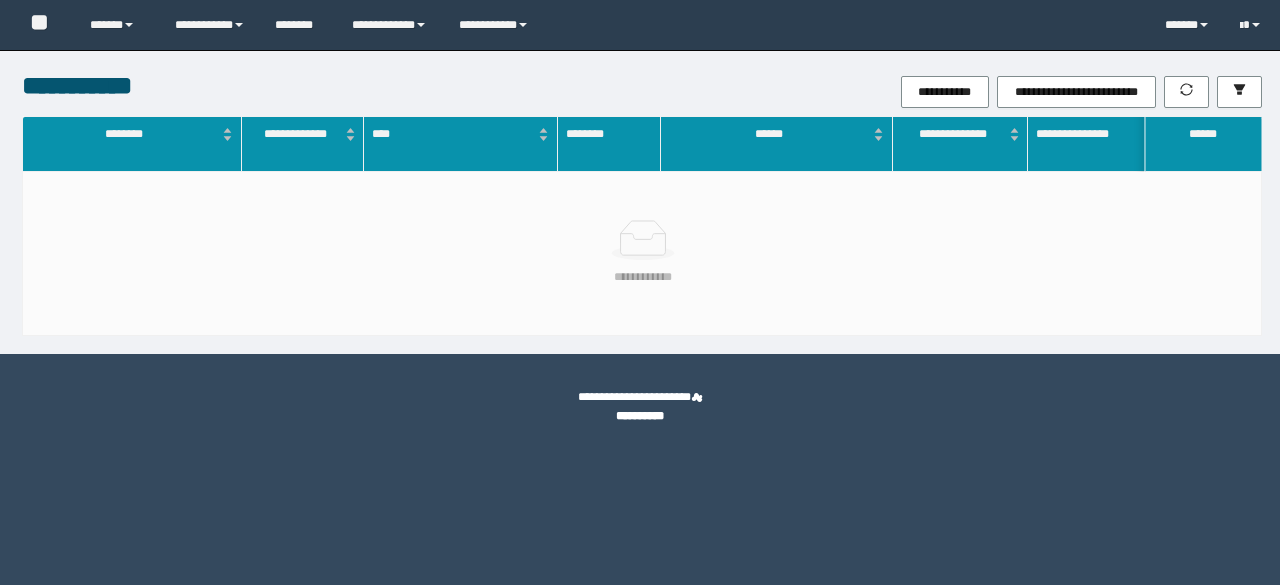 scroll, scrollTop: 0, scrollLeft: 0, axis: both 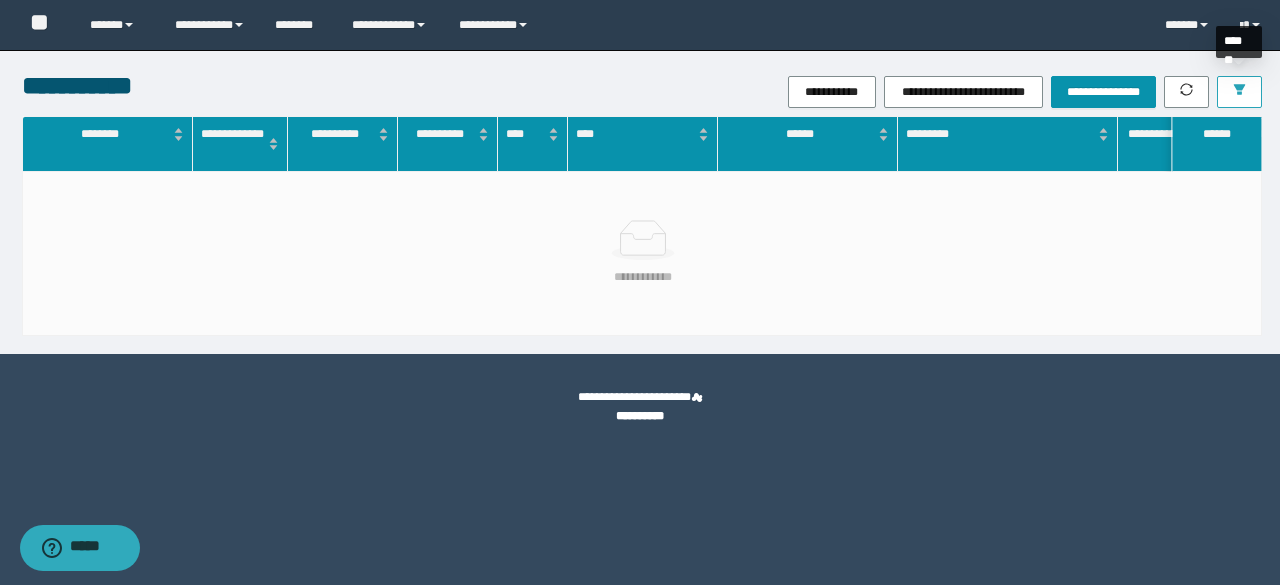 click 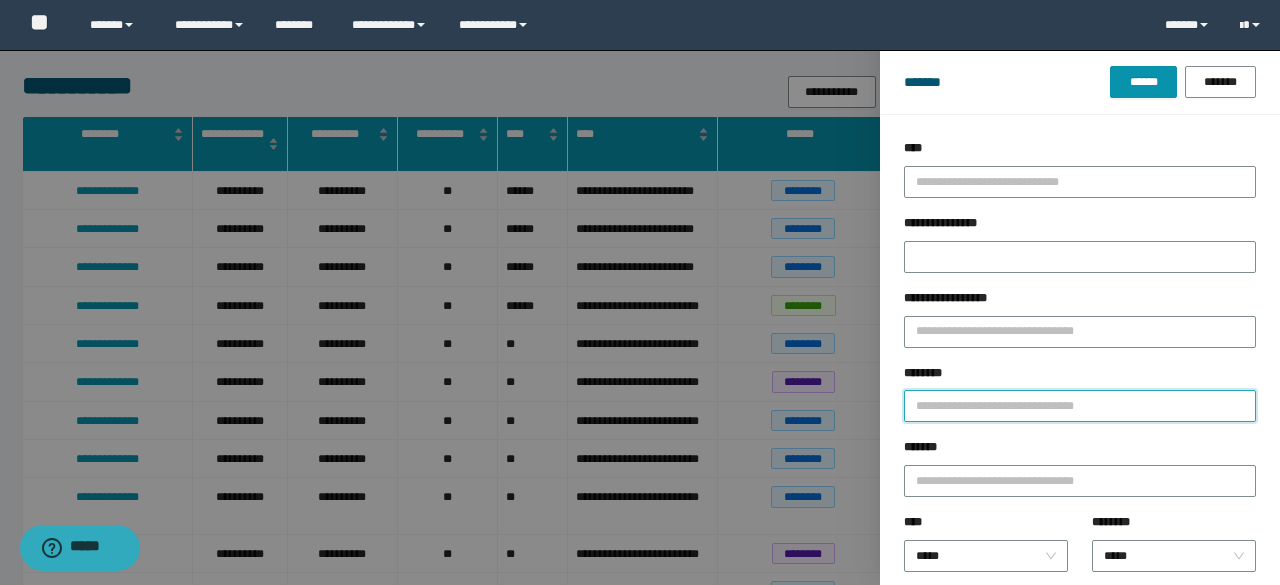 click on "********" at bounding box center (1080, 406) 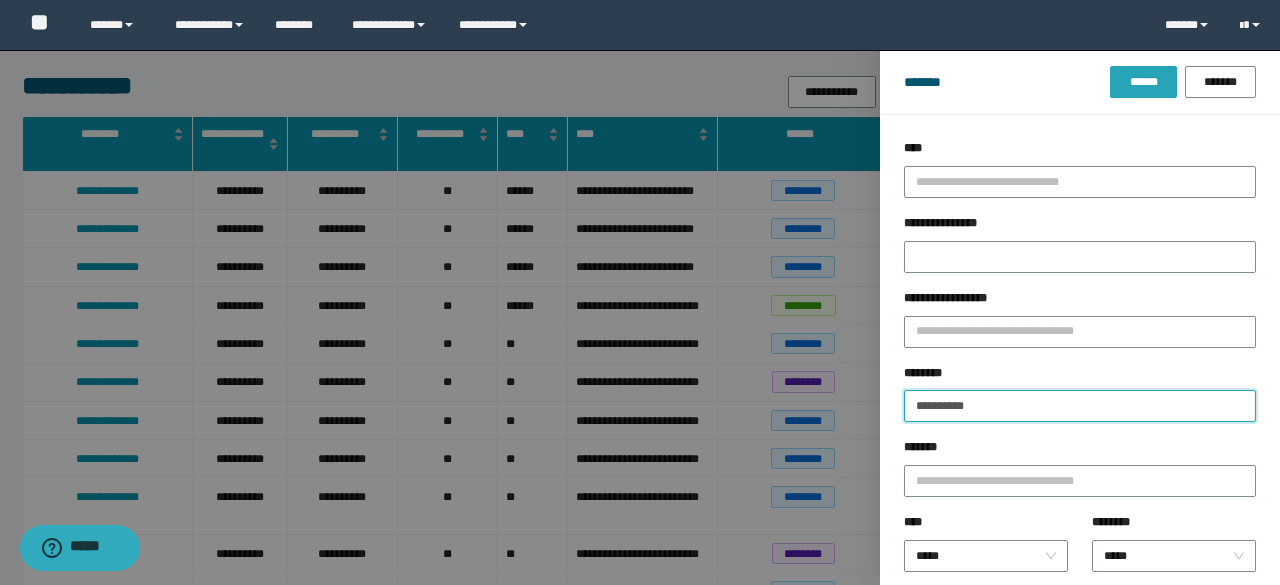 type on "**********" 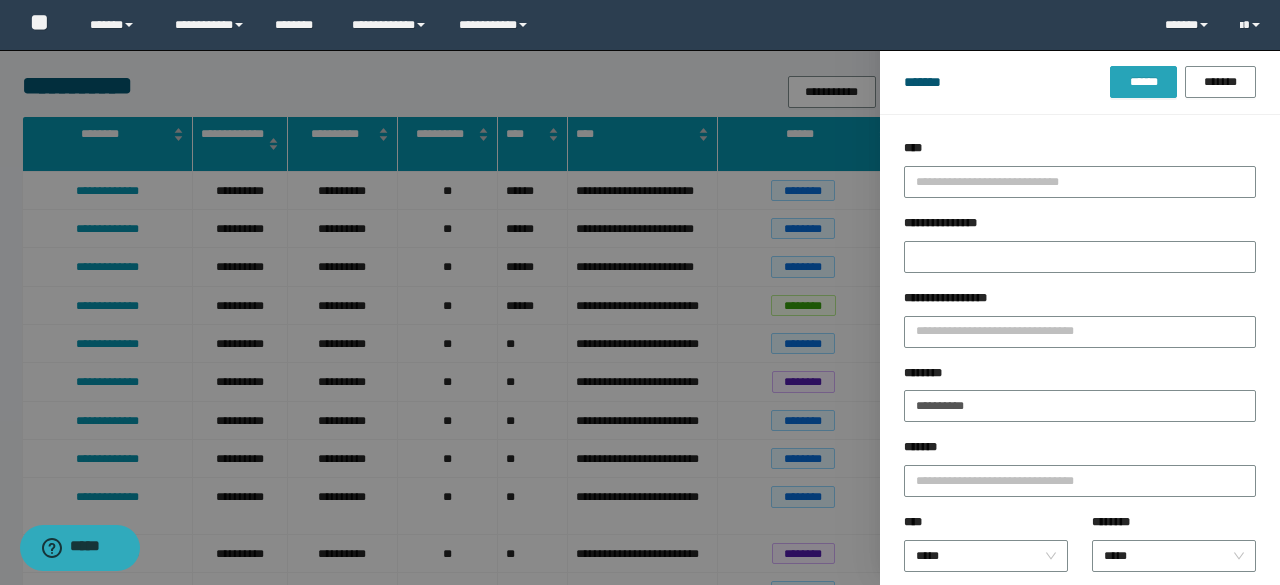 click on "******" at bounding box center (1143, 82) 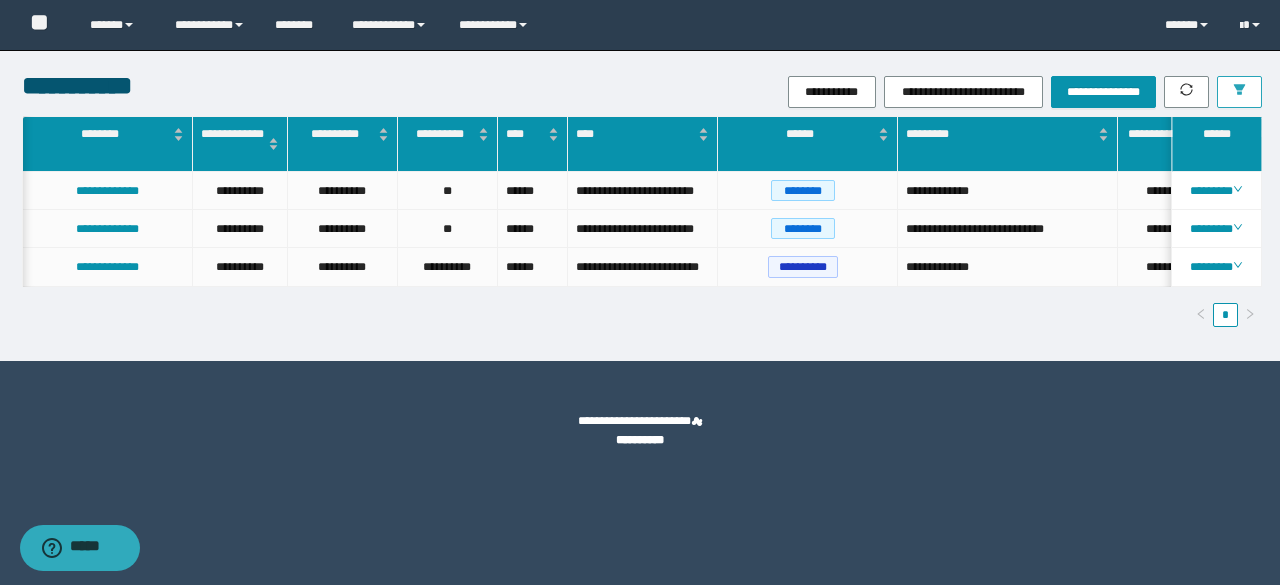 scroll, scrollTop: 0, scrollLeft: 6, axis: horizontal 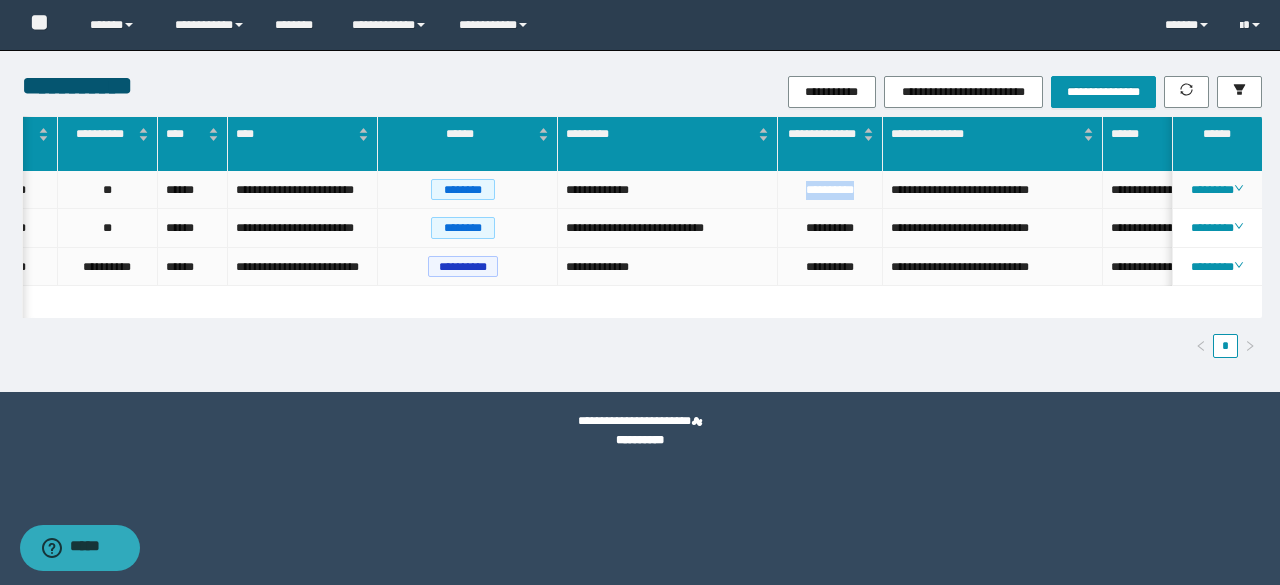 drag, startPoint x: 863, startPoint y: 187, endPoint x: 802, endPoint y: 181, distance: 61.294373 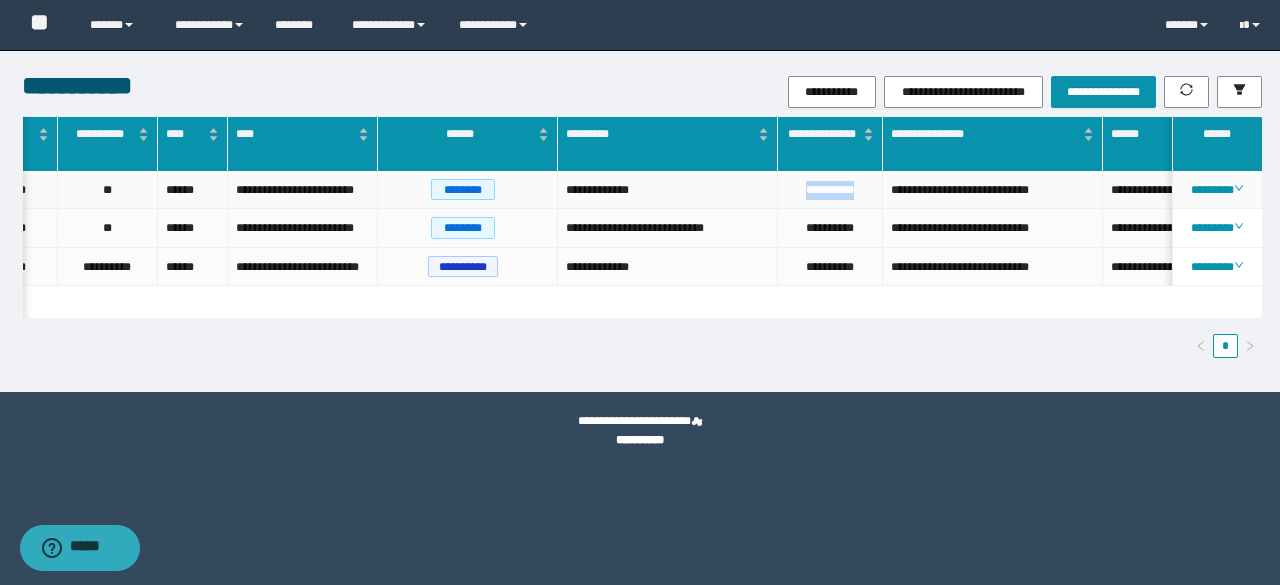 copy on "**********" 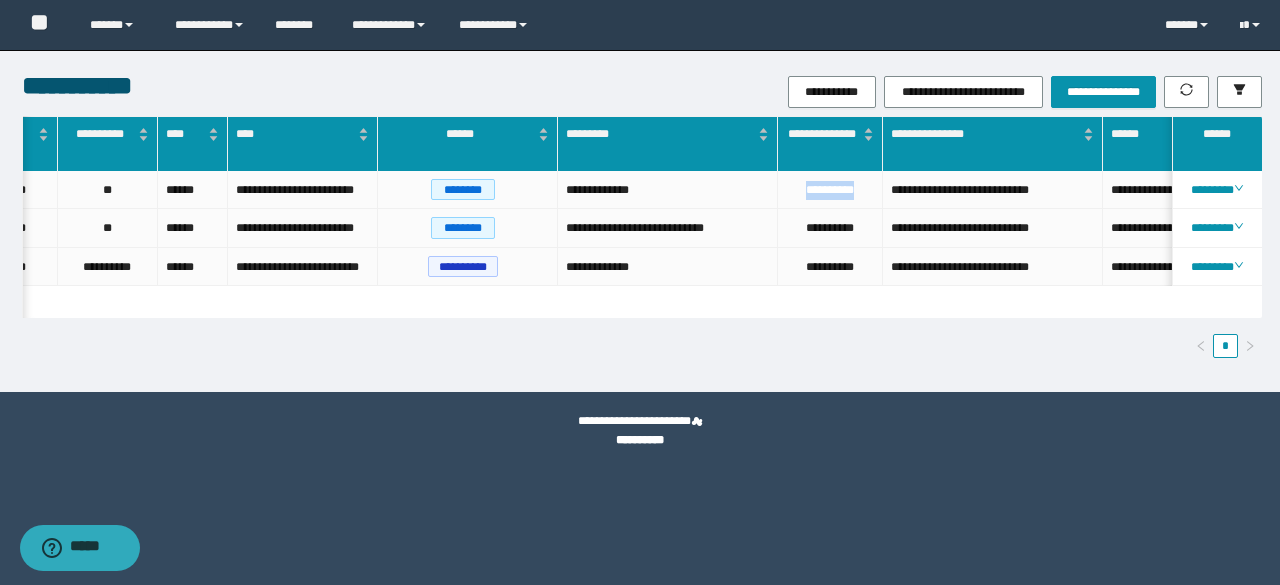 scroll, scrollTop: 0, scrollLeft: 277, axis: horizontal 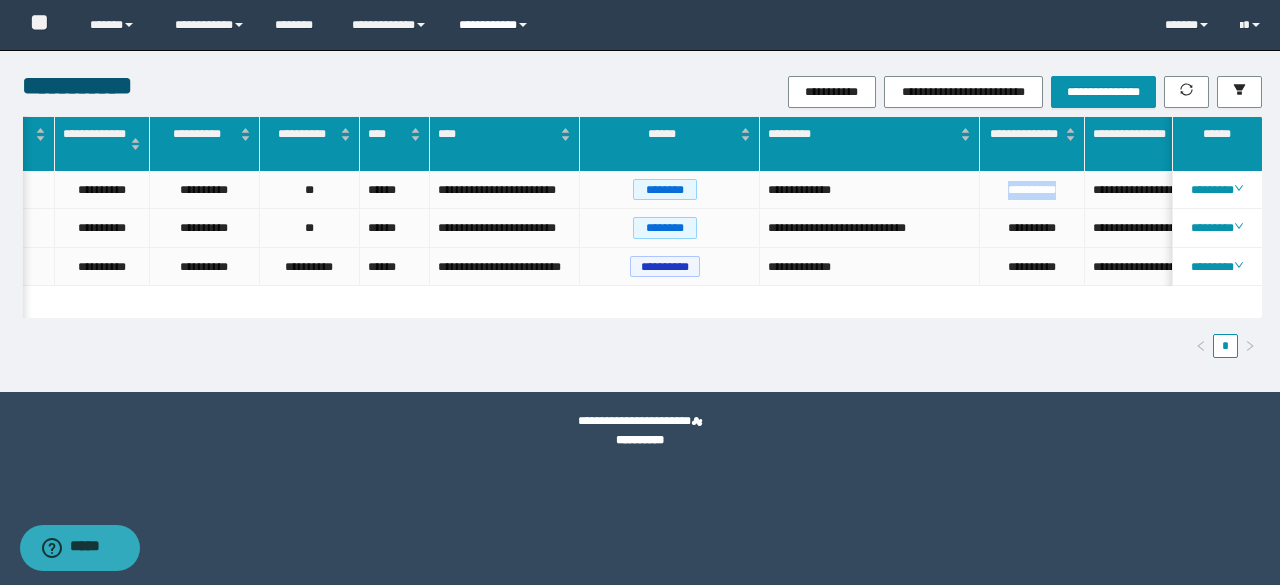 click on "**********" at bounding box center (496, 25) 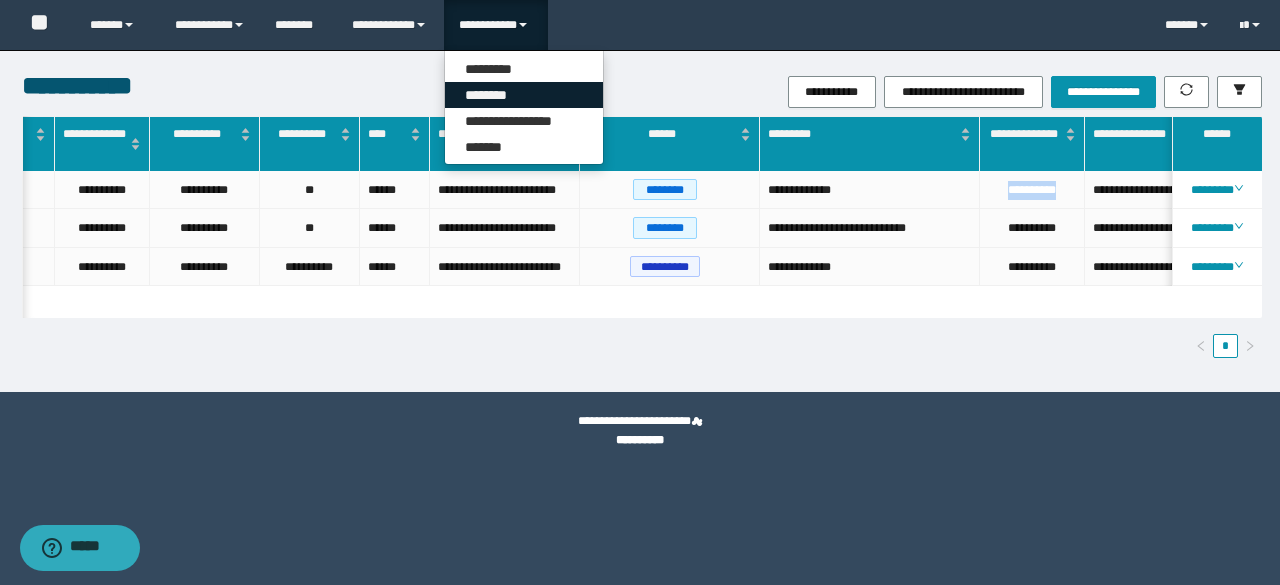 click on "********" at bounding box center (524, 95) 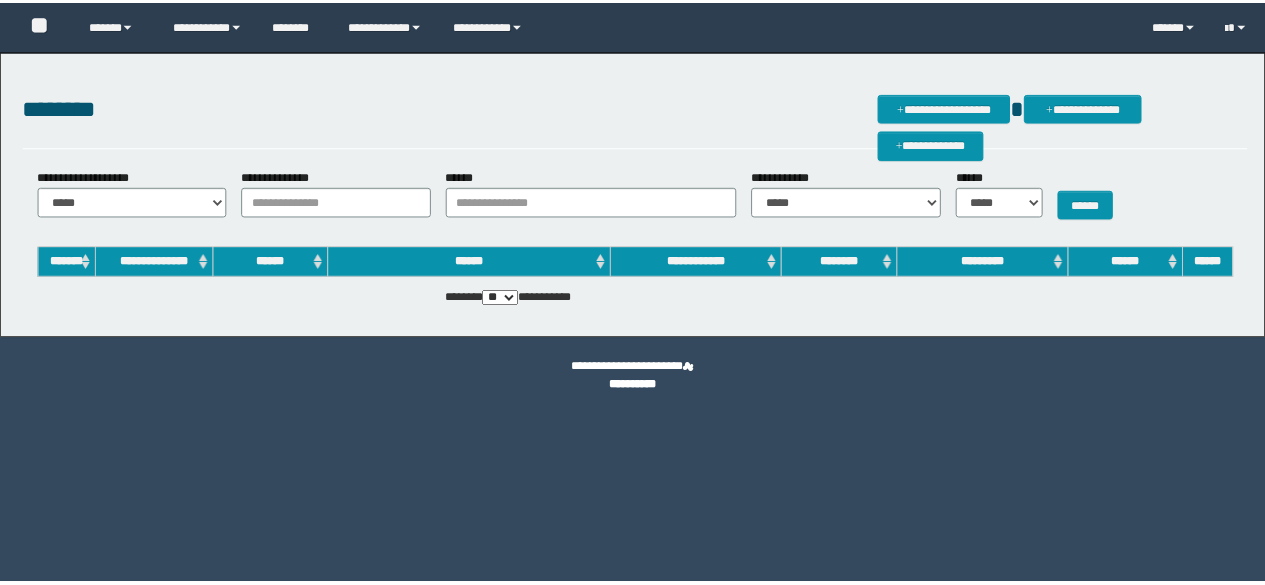 scroll, scrollTop: 0, scrollLeft: 0, axis: both 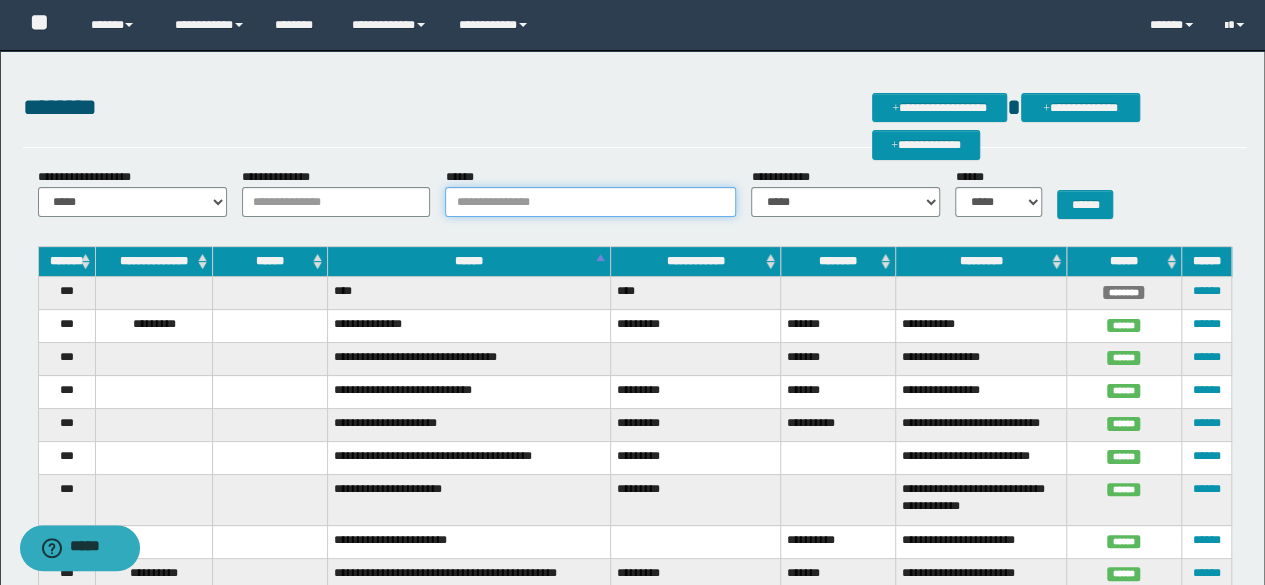 click on "******" at bounding box center [590, 202] 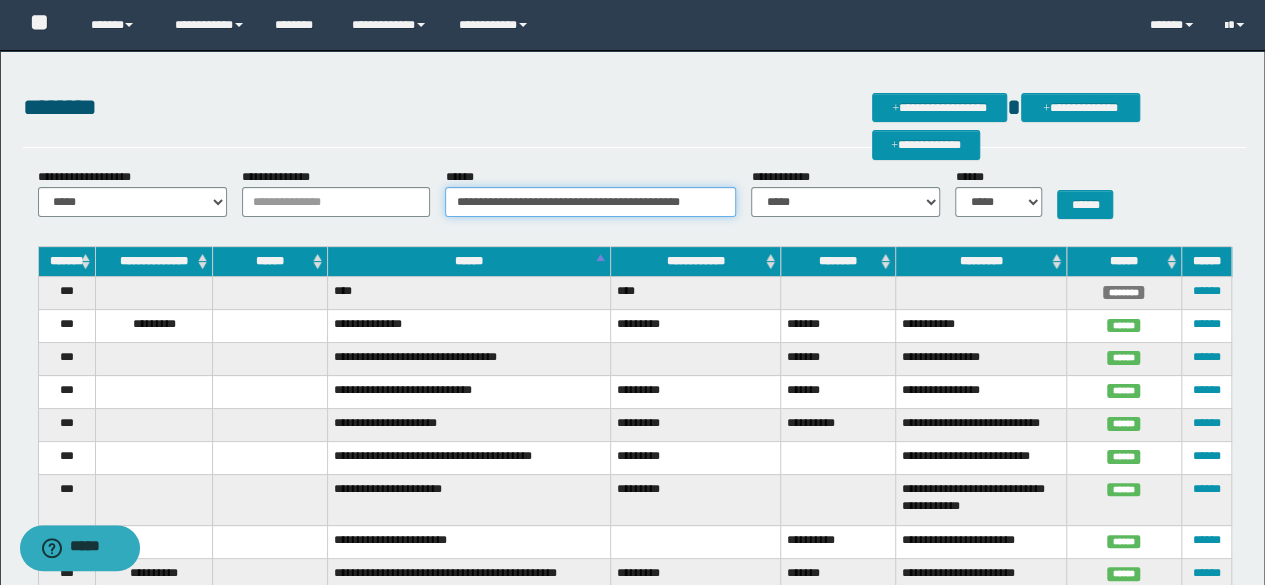 scroll, scrollTop: 0, scrollLeft: 28, axis: horizontal 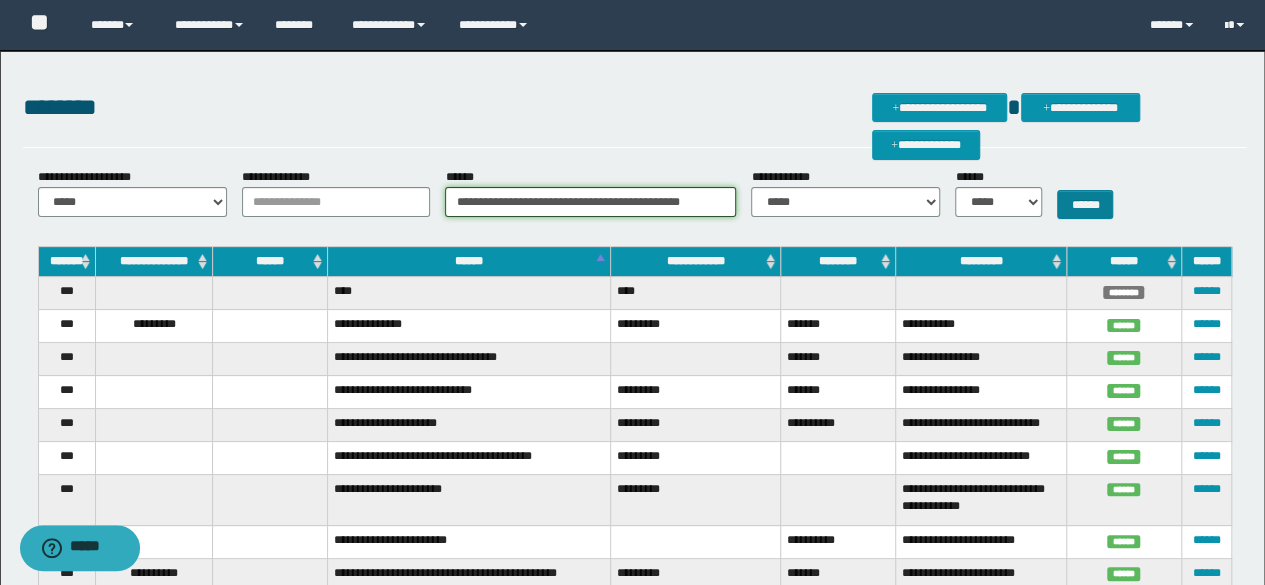 type on "**********" 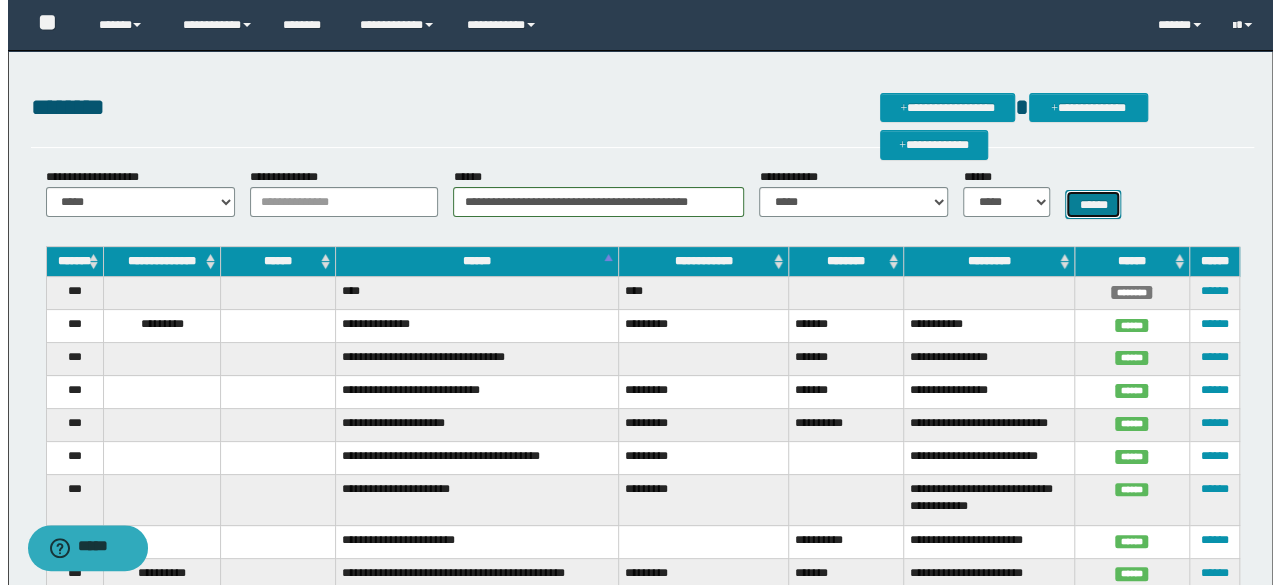 scroll, scrollTop: 0, scrollLeft: 0, axis: both 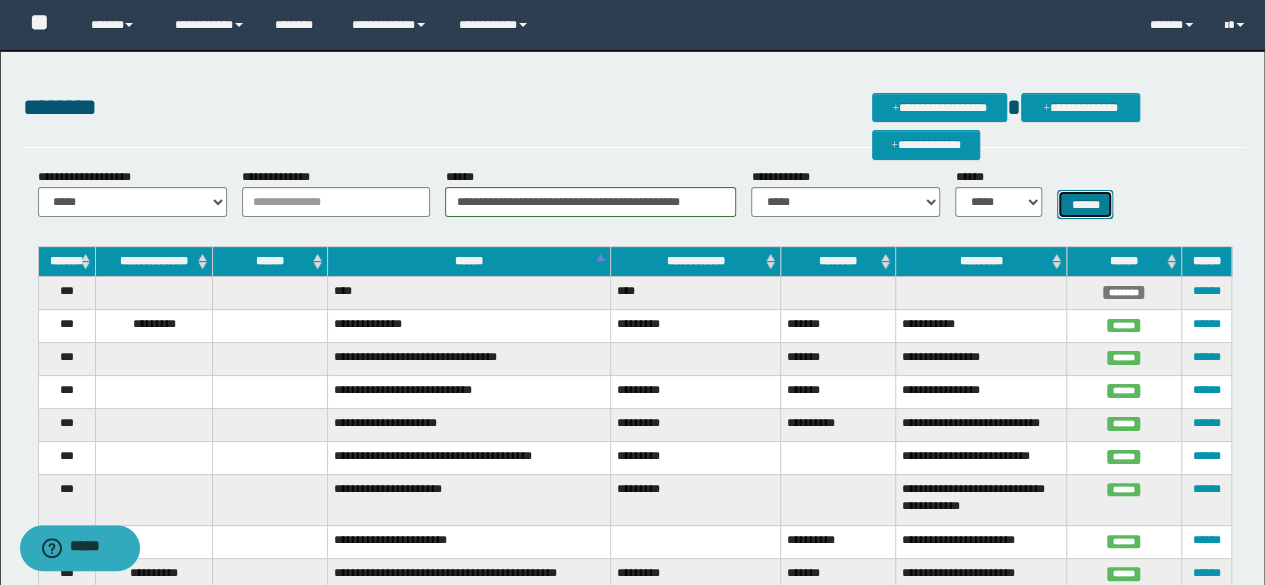 click on "******" at bounding box center [1085, 204] 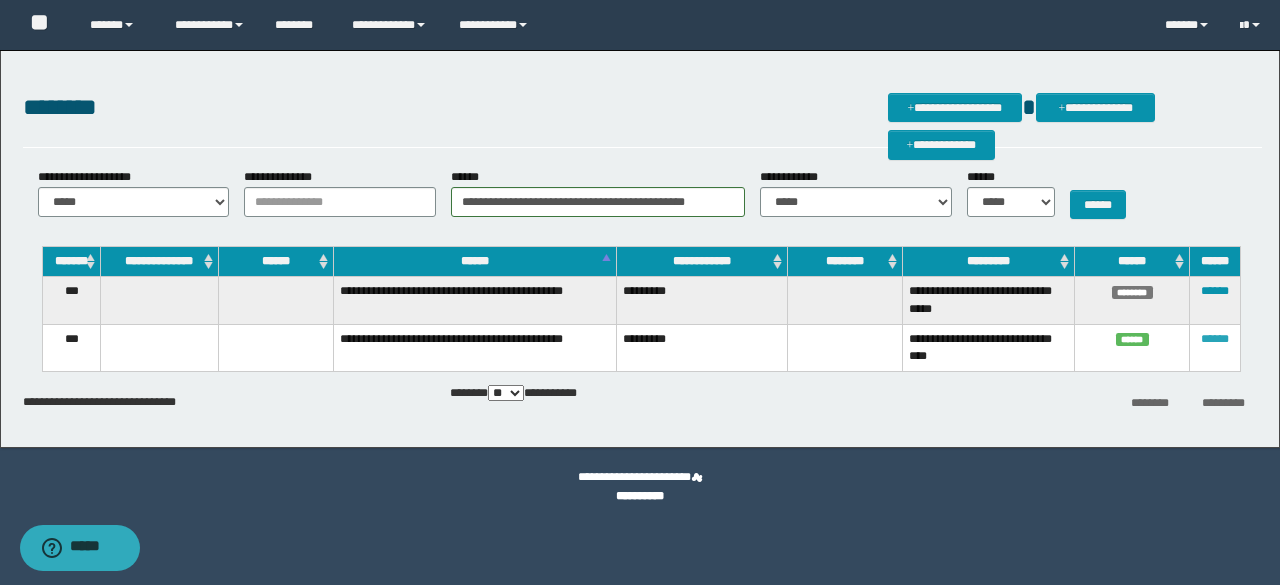 click on "******" at bounding box center (1215, 339) 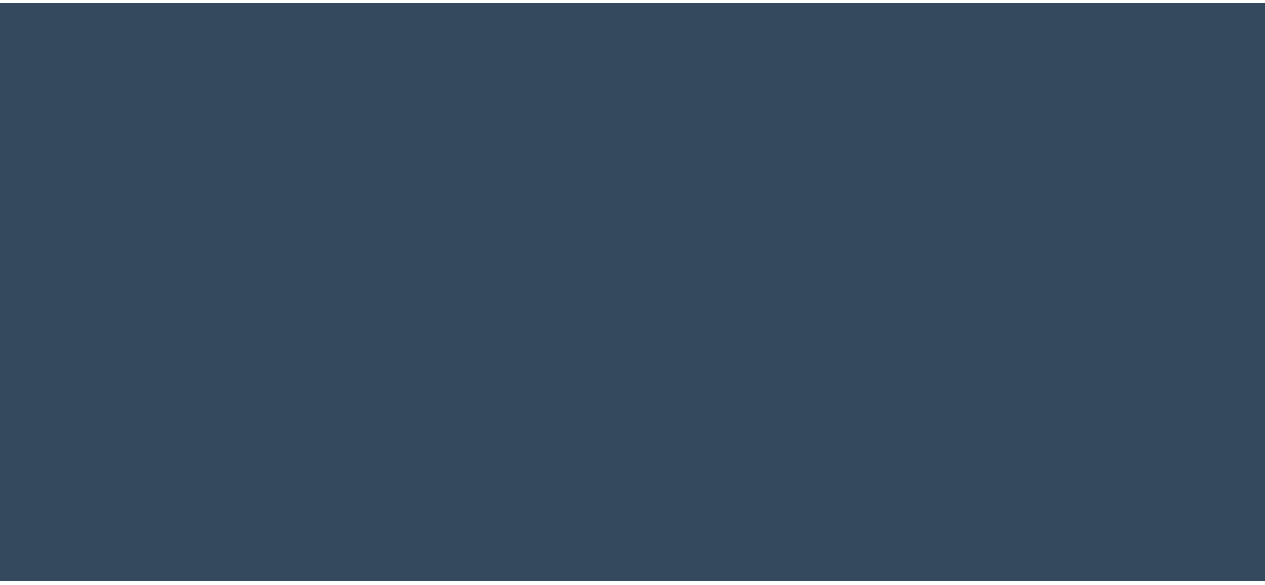 scroll, scrollTop: 0, scrollLeft: 0, axis: both 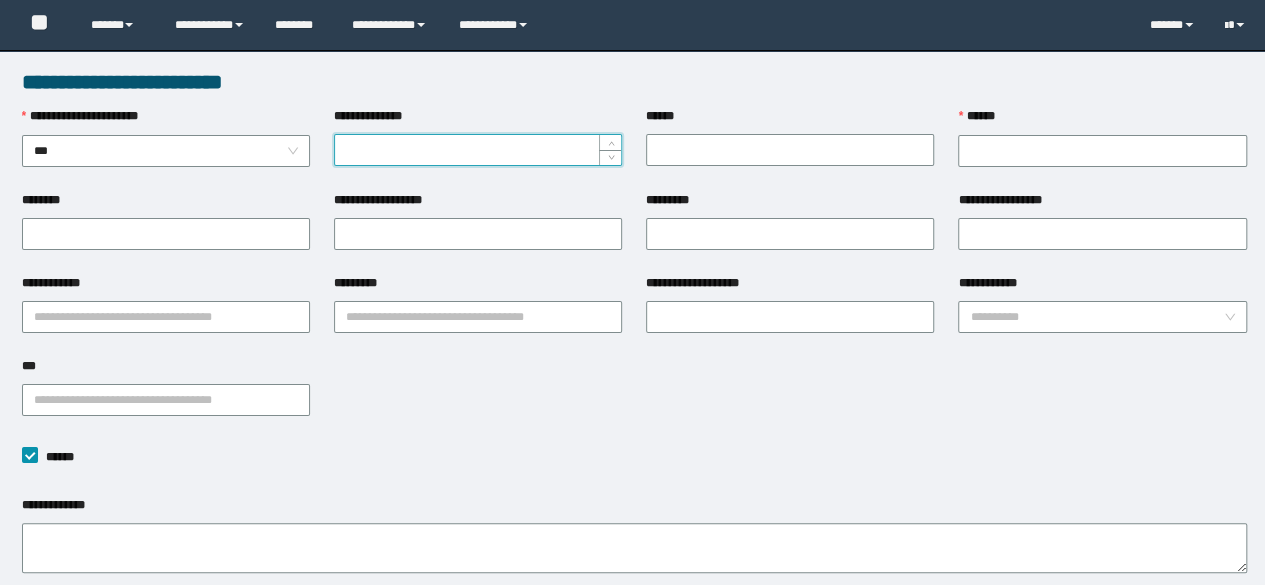 type on "**********" 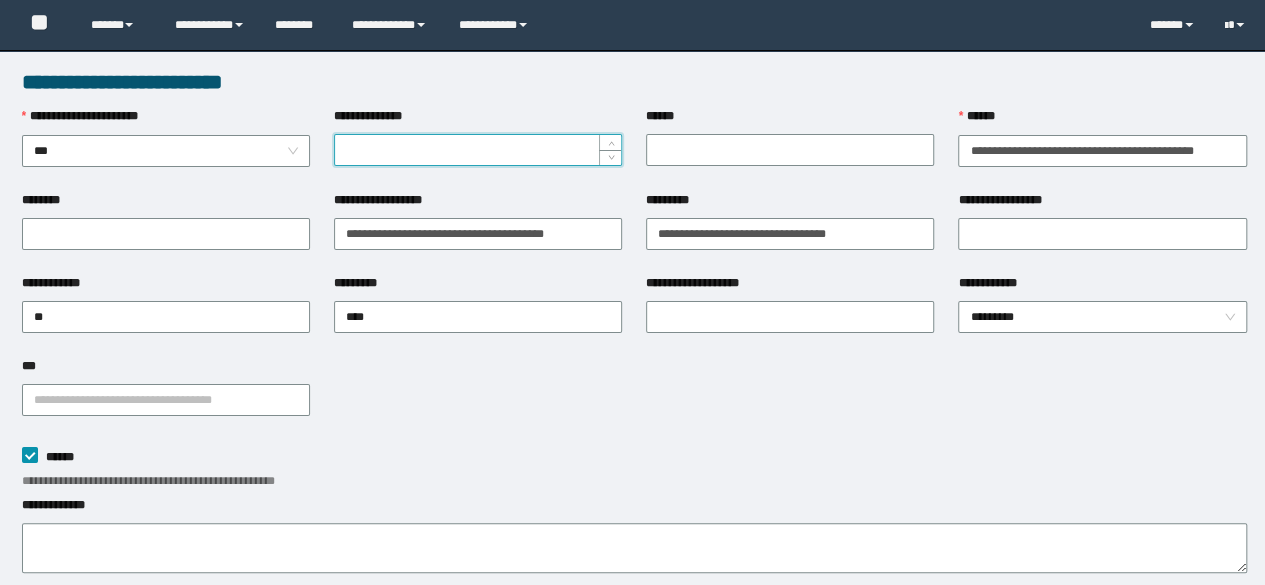 scroll, scrollTop: 0, scrollLeft: 0, axis: both 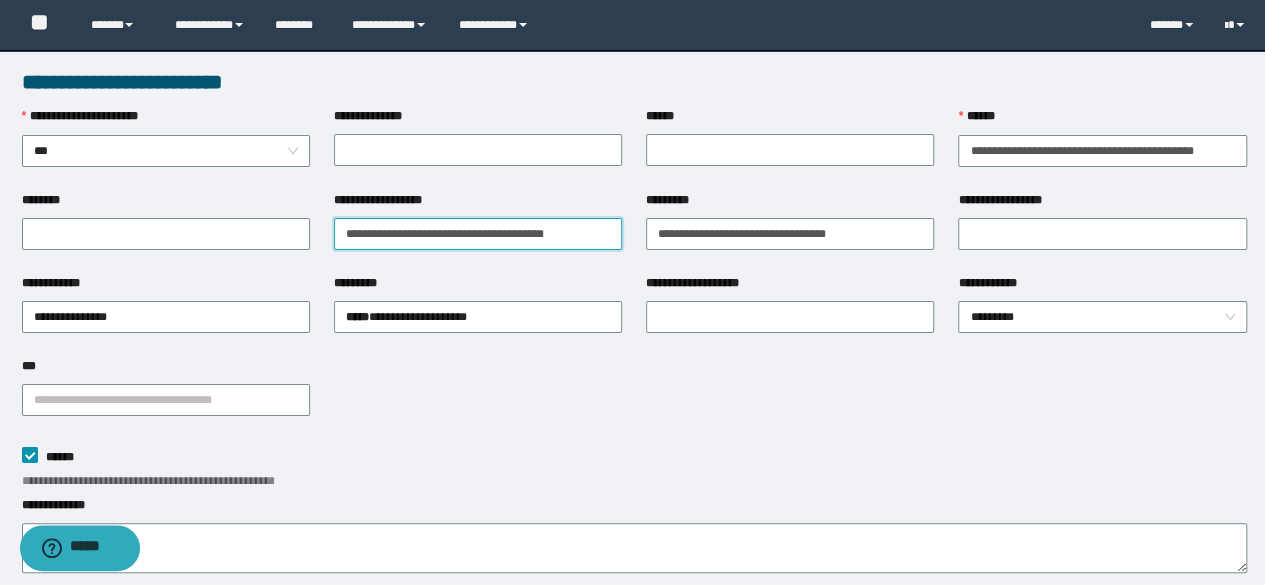 drag, startPoint x: 340, startPoint y: 236, endPoint x: 582, endPoint y: 237, distance: 242.00206 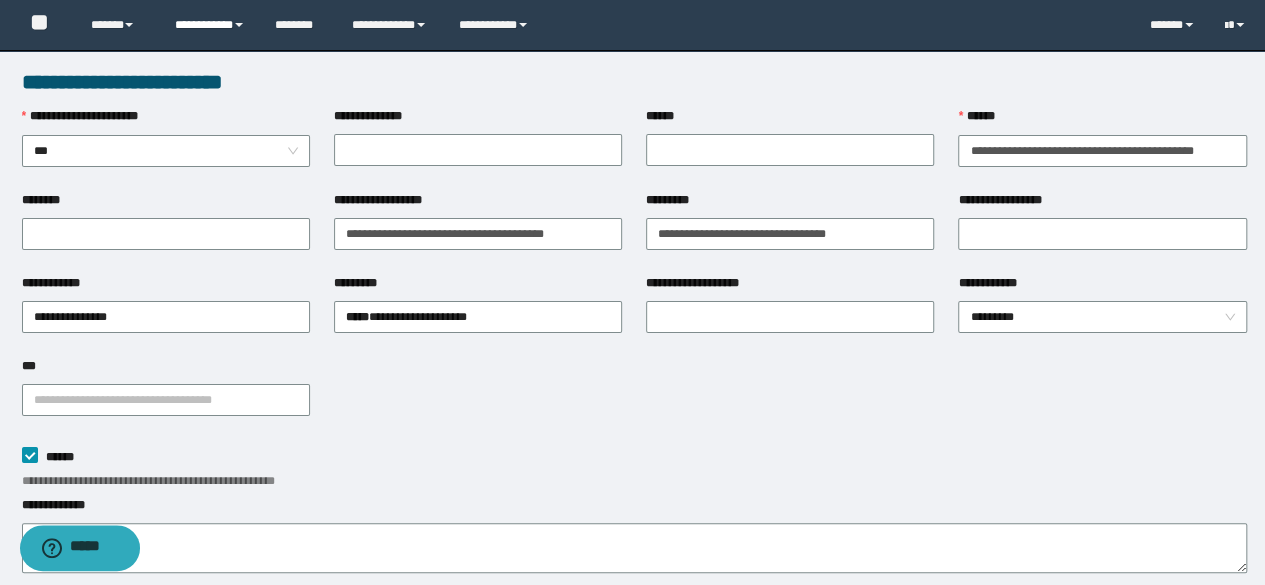 click on "**********" at bounding box center [210, 25] 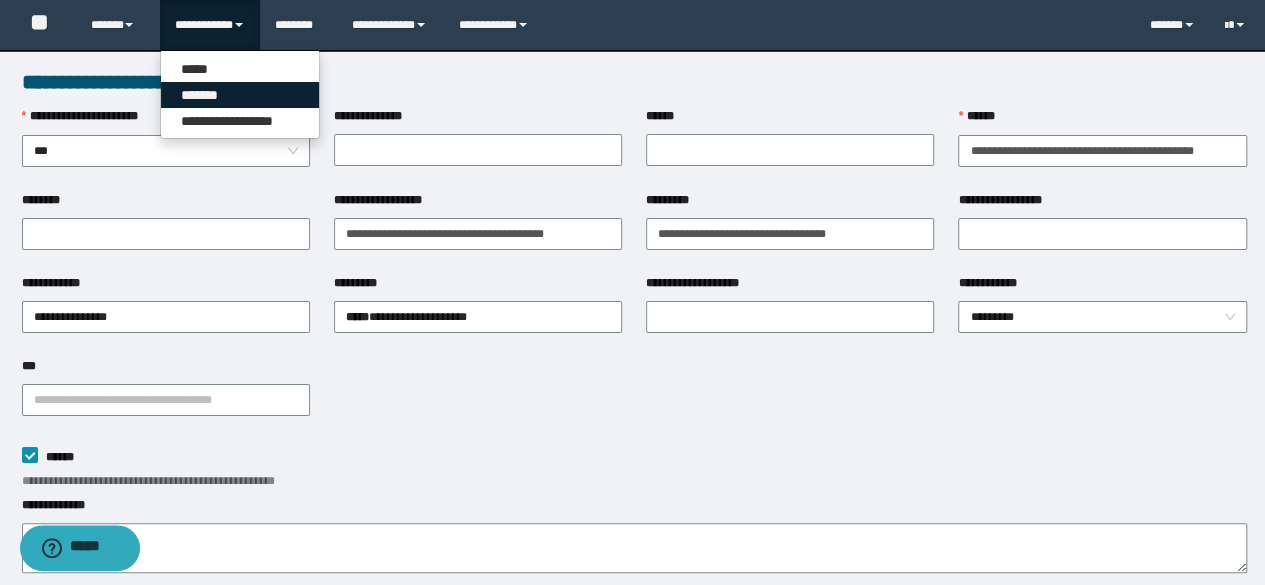 click on "*******" at bounding box center [240, 95] 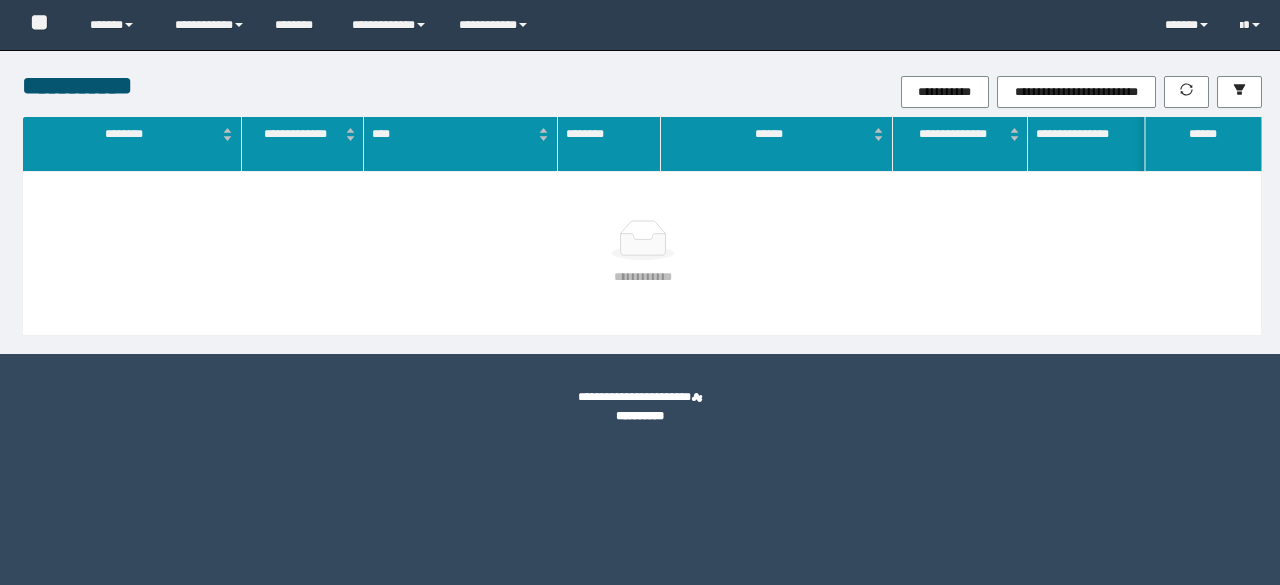 scroll, scrollTop: 0, scrollLeft: 0, axis: both 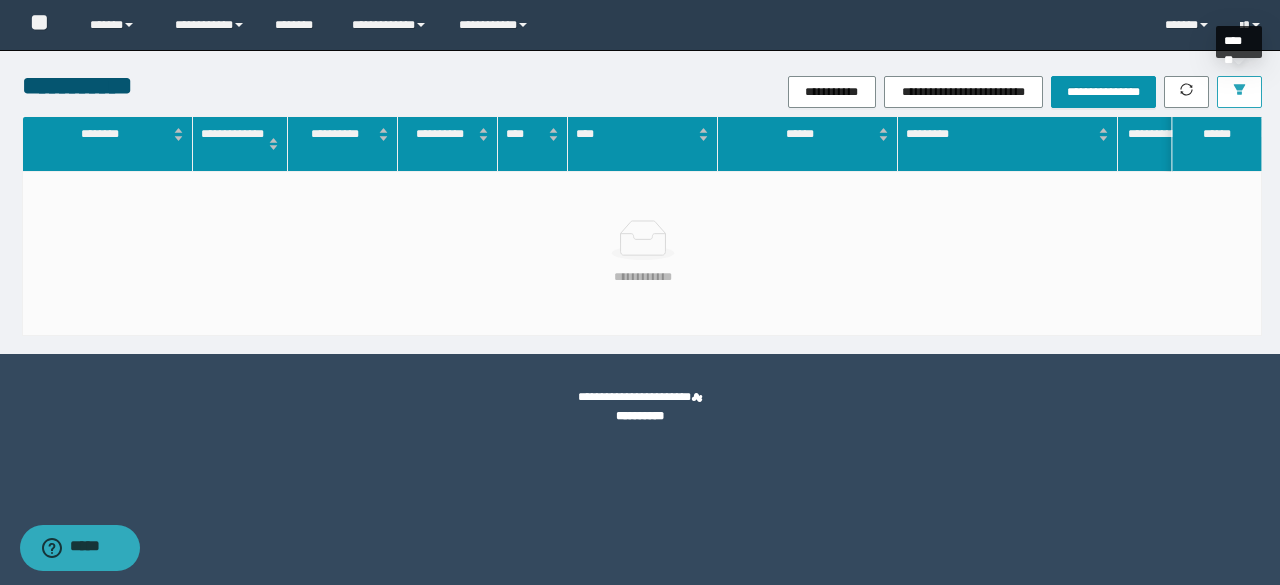 click 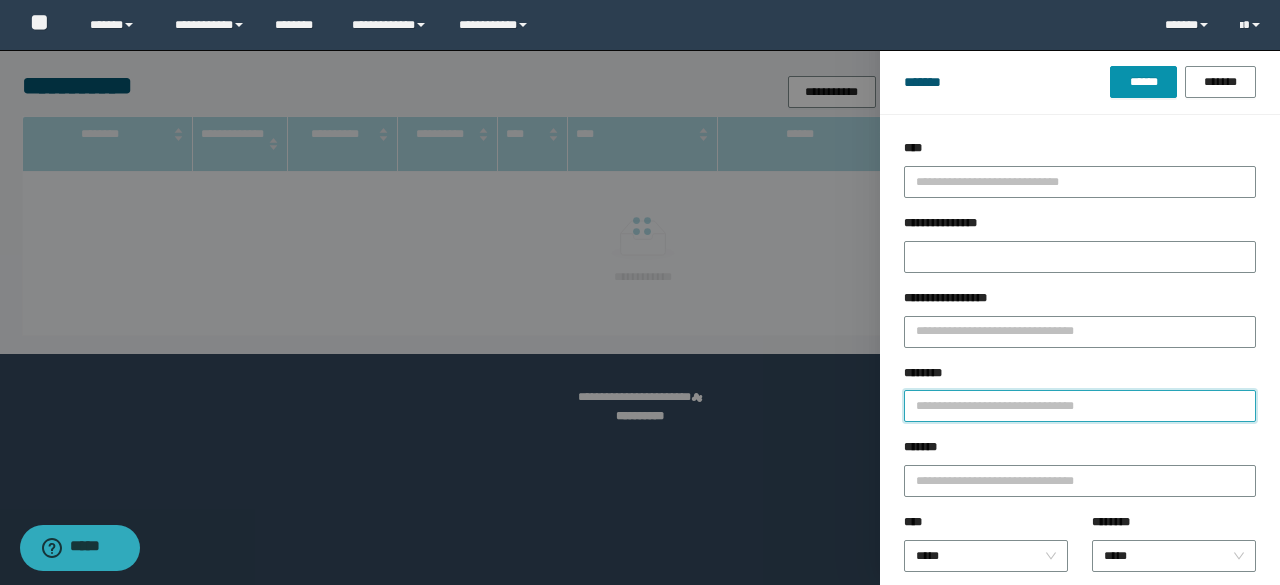 click on "********" at bounding box center (1080, 406) 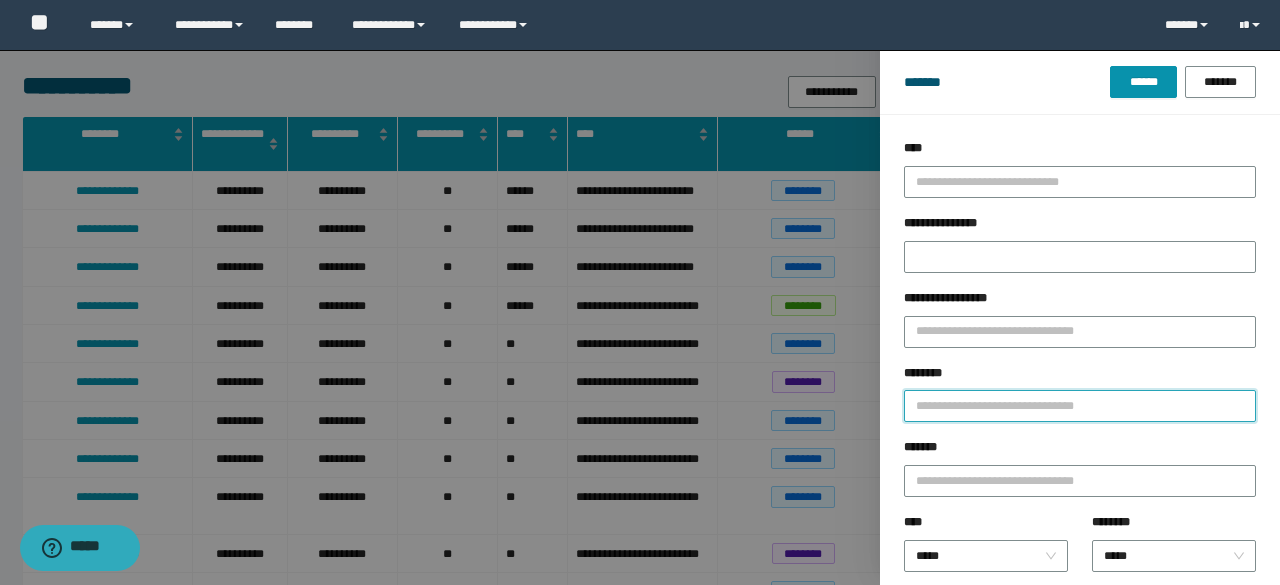 type on "*" 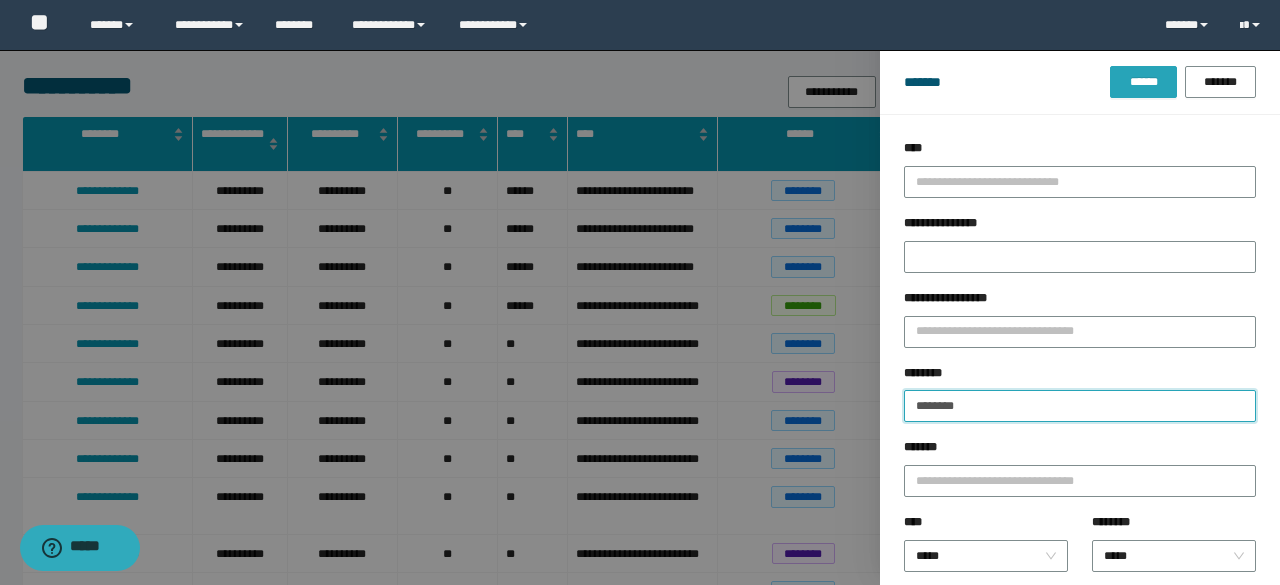 type on "********" 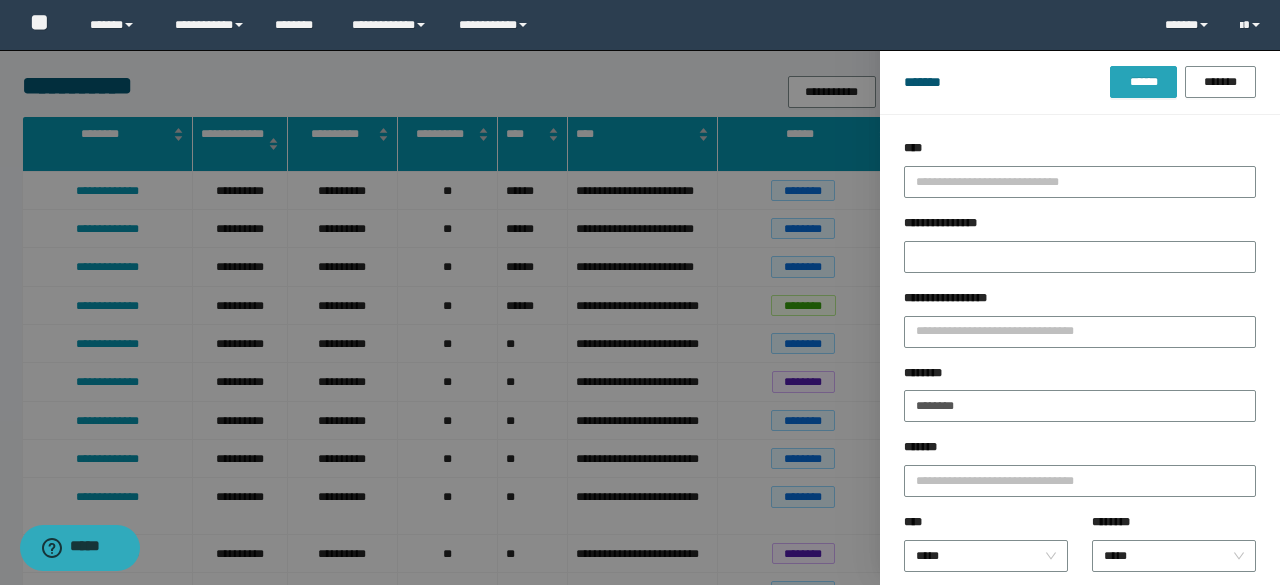 click on "******" at bounding box center [1143, 82] 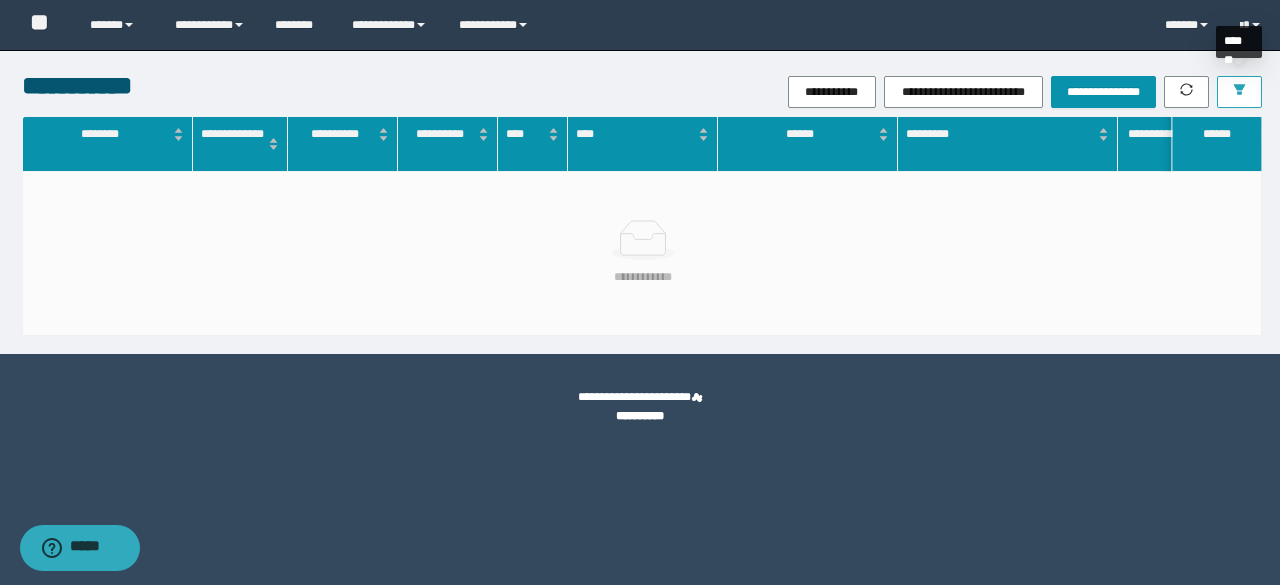 click 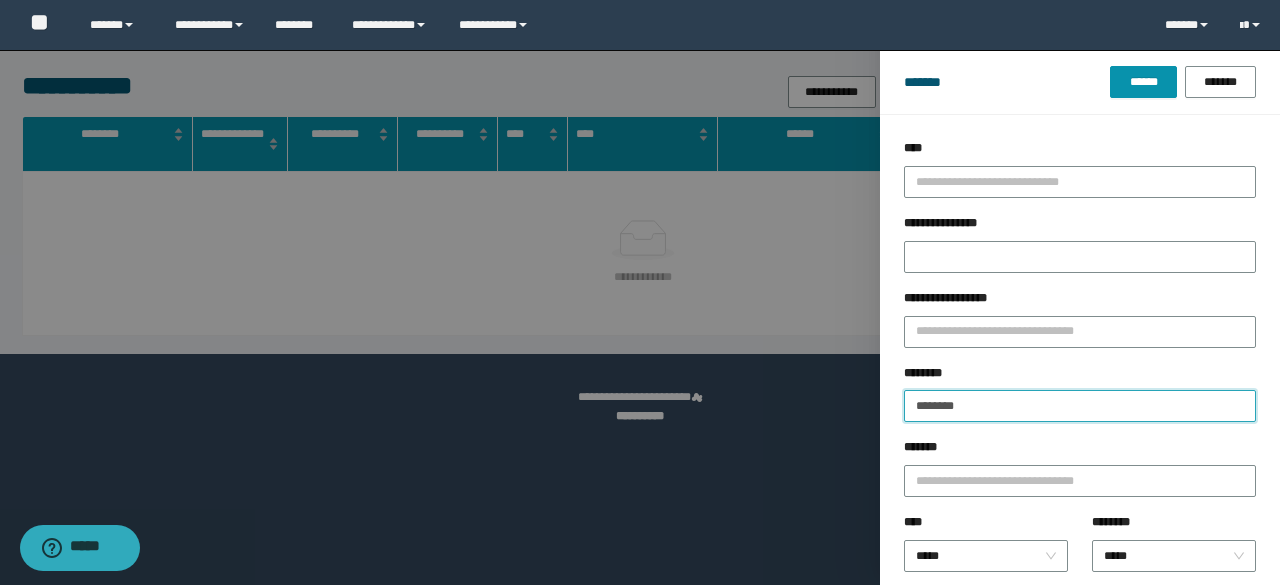 click on "********" at bounding box center [1080, 406] 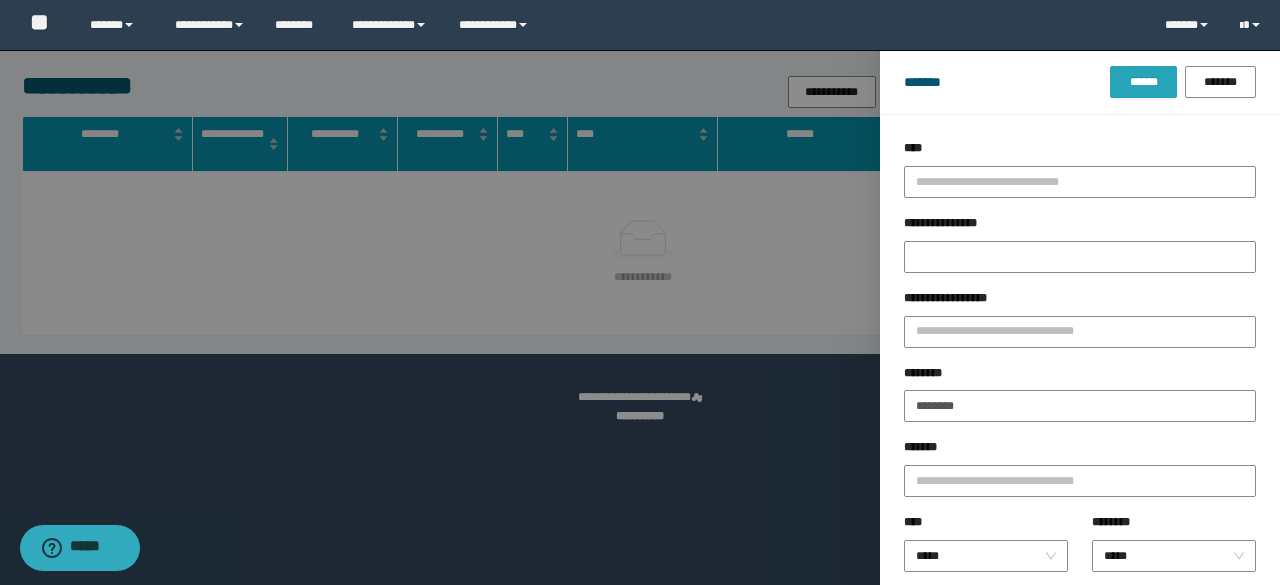 click on "******" at bounding box center [1143, 82] 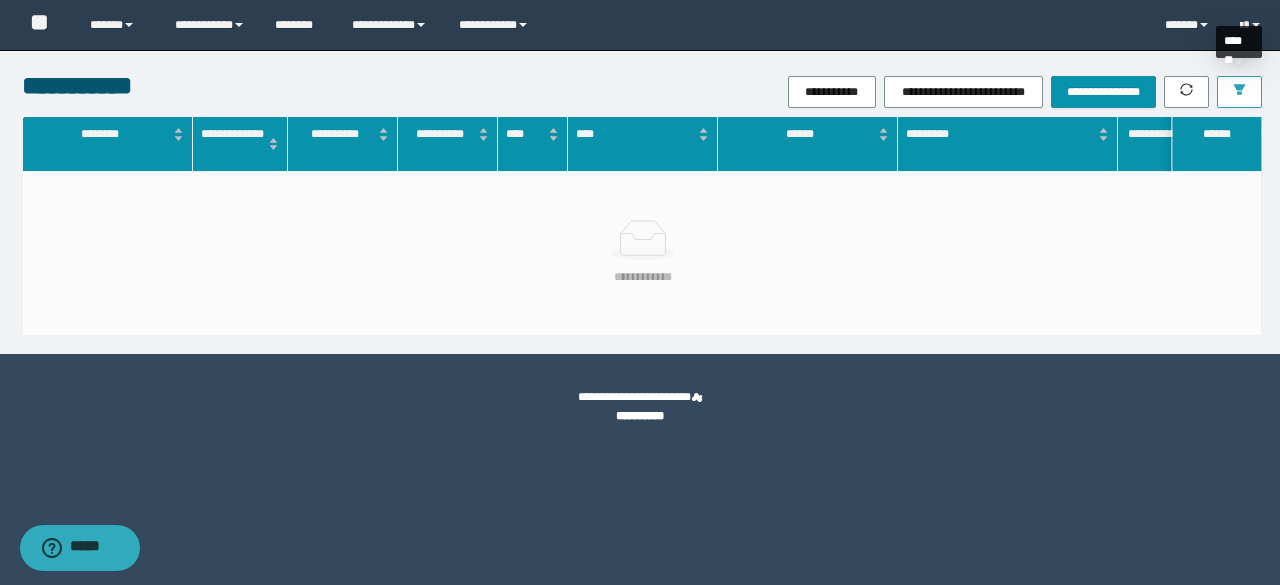 click at bounding box center [1239, 92] 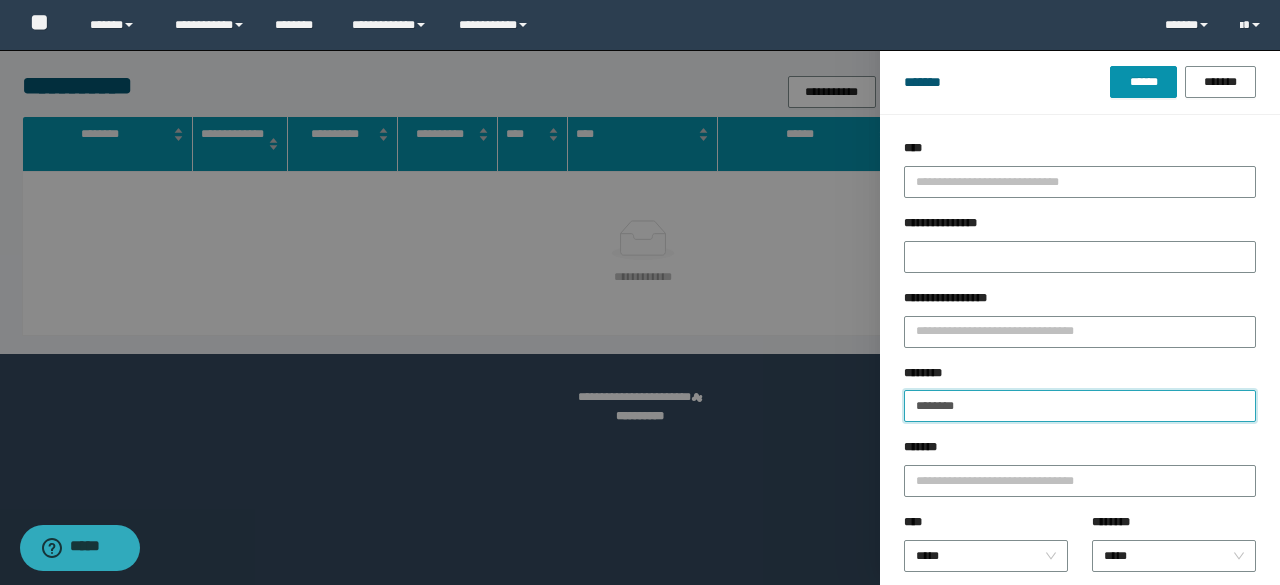 drag, startPoint x: 970, startPoint y: 408, endPoint x: 908, endPoint y: 423, distance: 63.788715 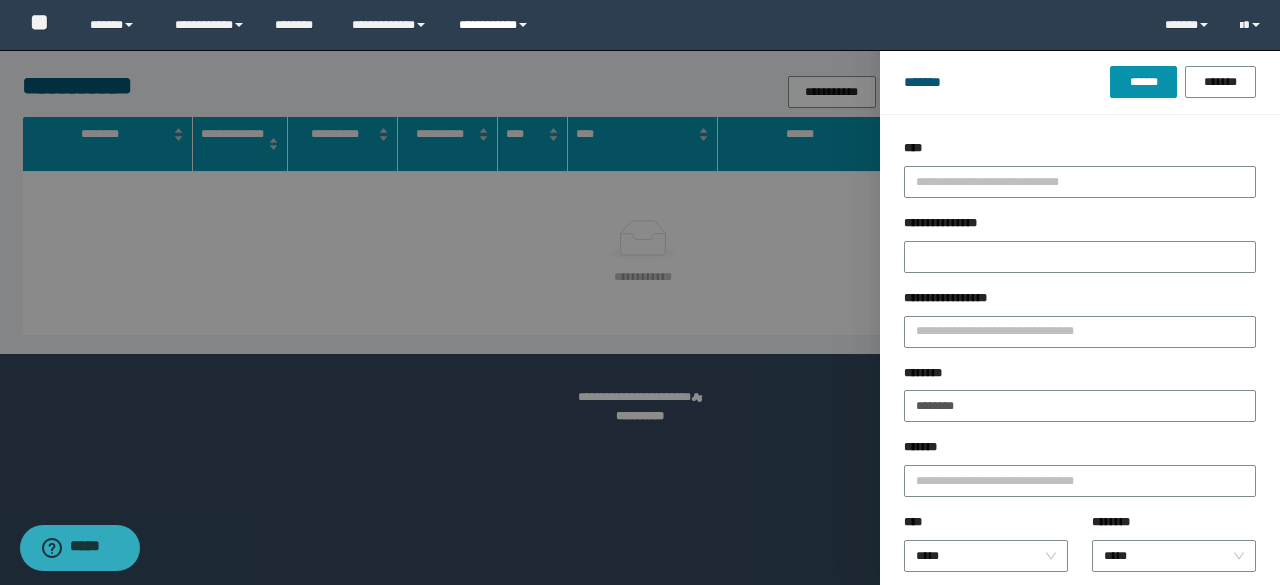 click on "**********" at bounding box center [496, 25] 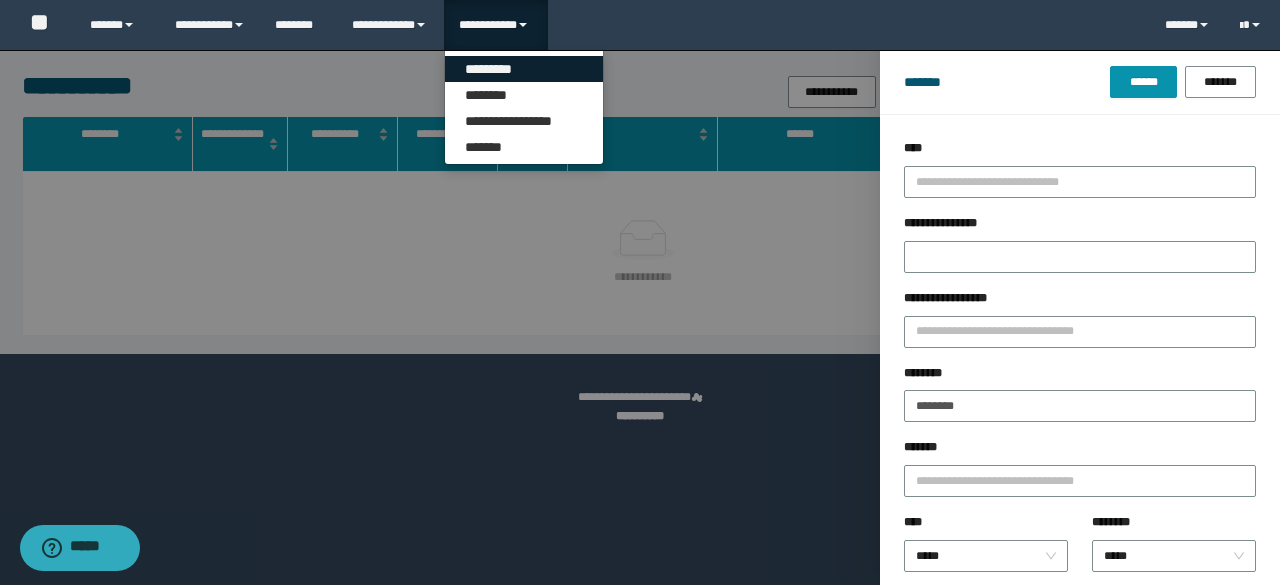 click on "*********" at bounding box center (524, 69) 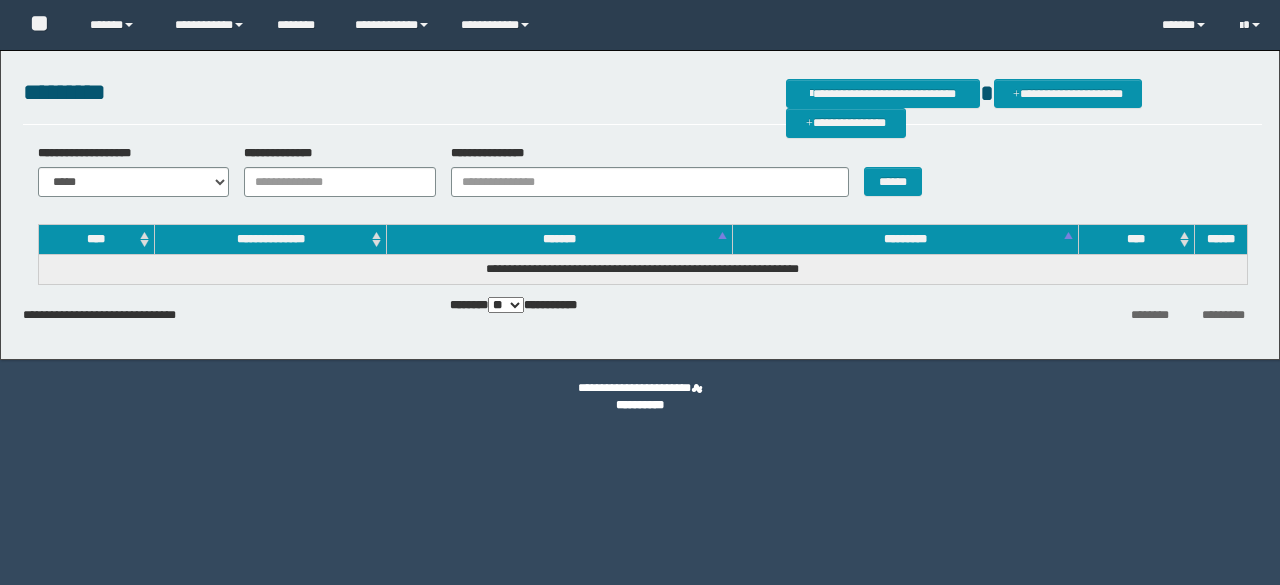 scroll, scrollTop: 0, scrollLeft: 0, axis: both 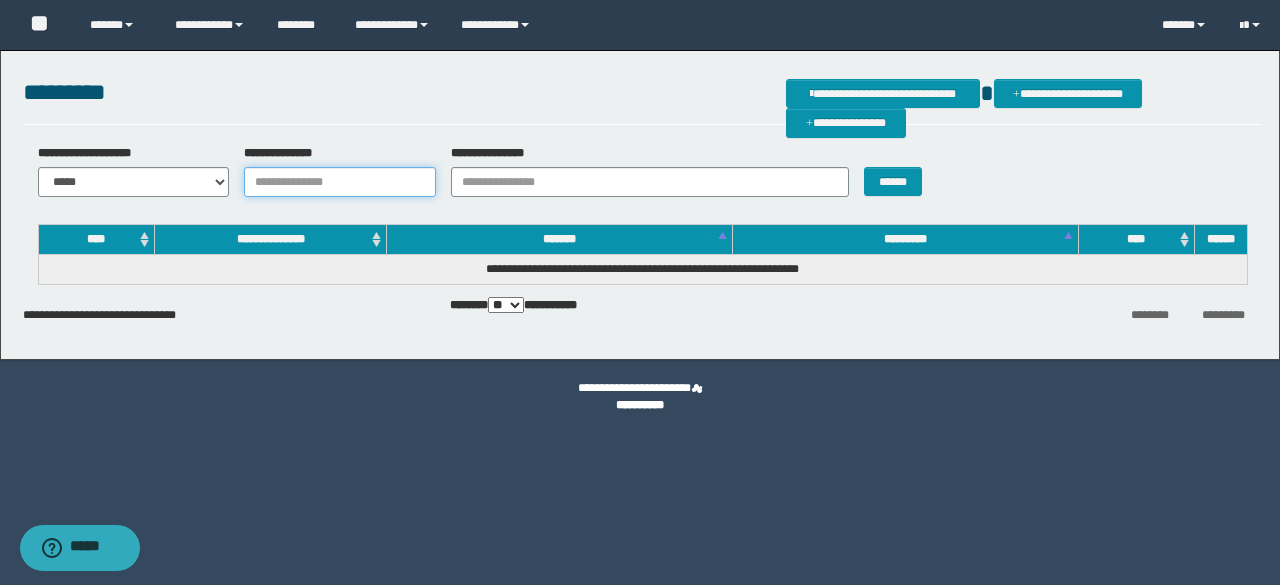 click on "**********" at bounding box center [340, 182] 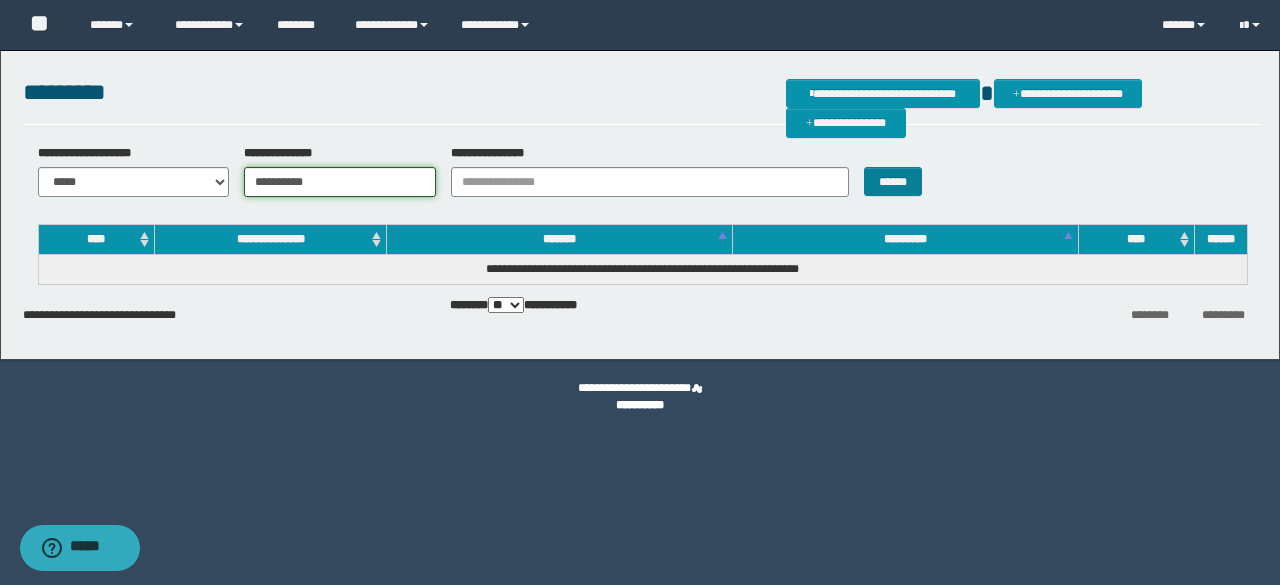 type on "**********" 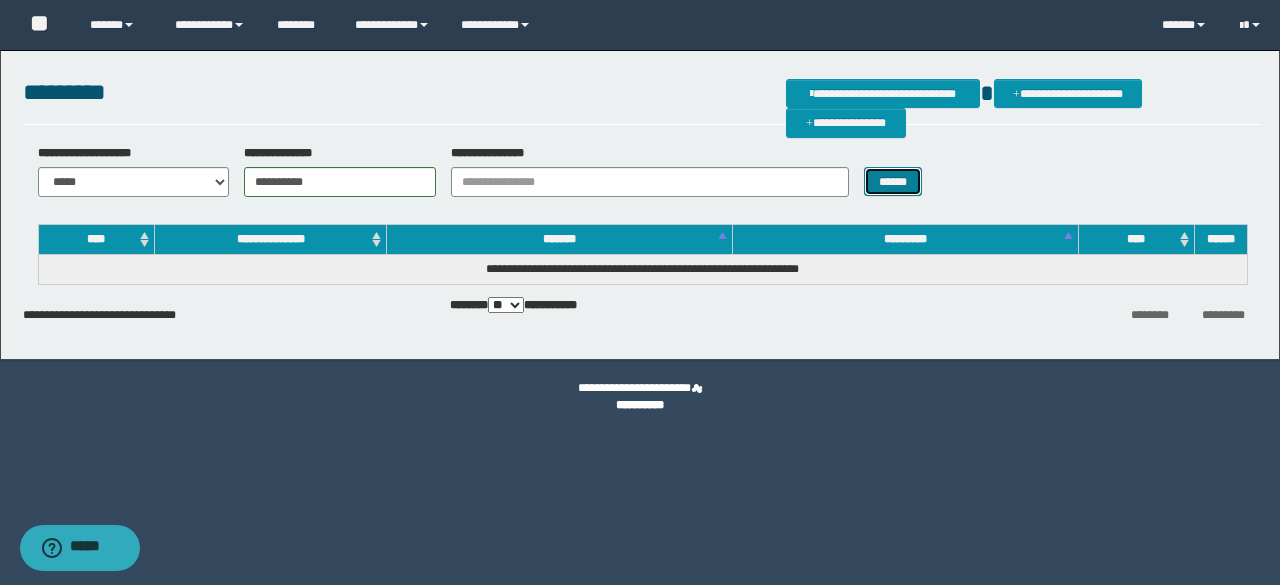 click on "******" at bounding box center [893, 181] 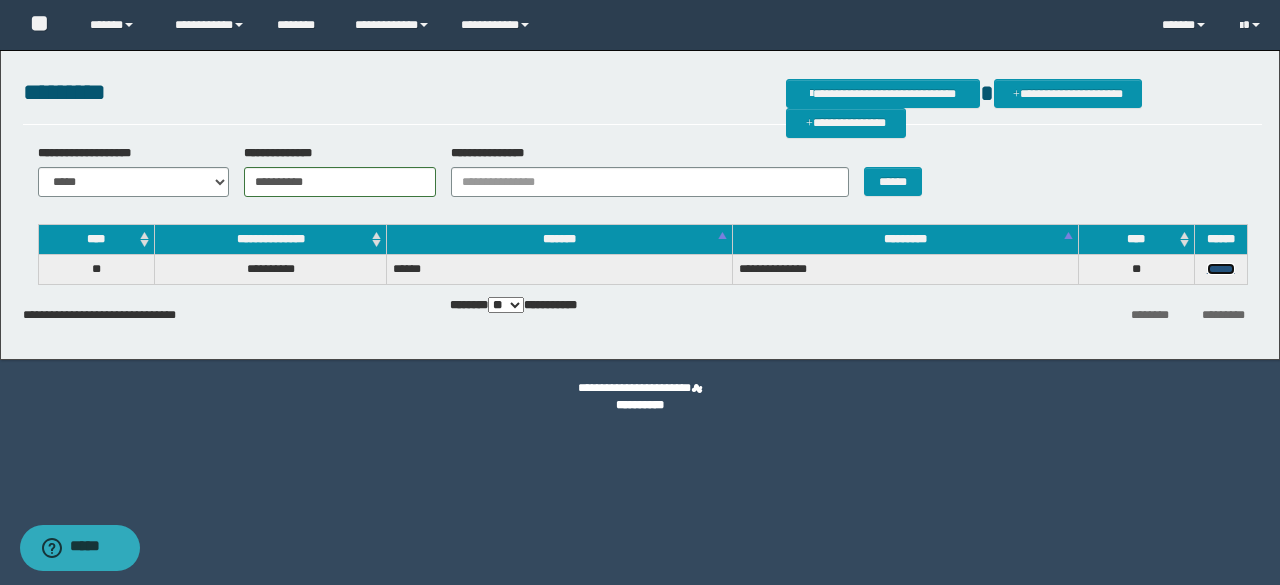 click on "******" at bounding box center [1221, 269] 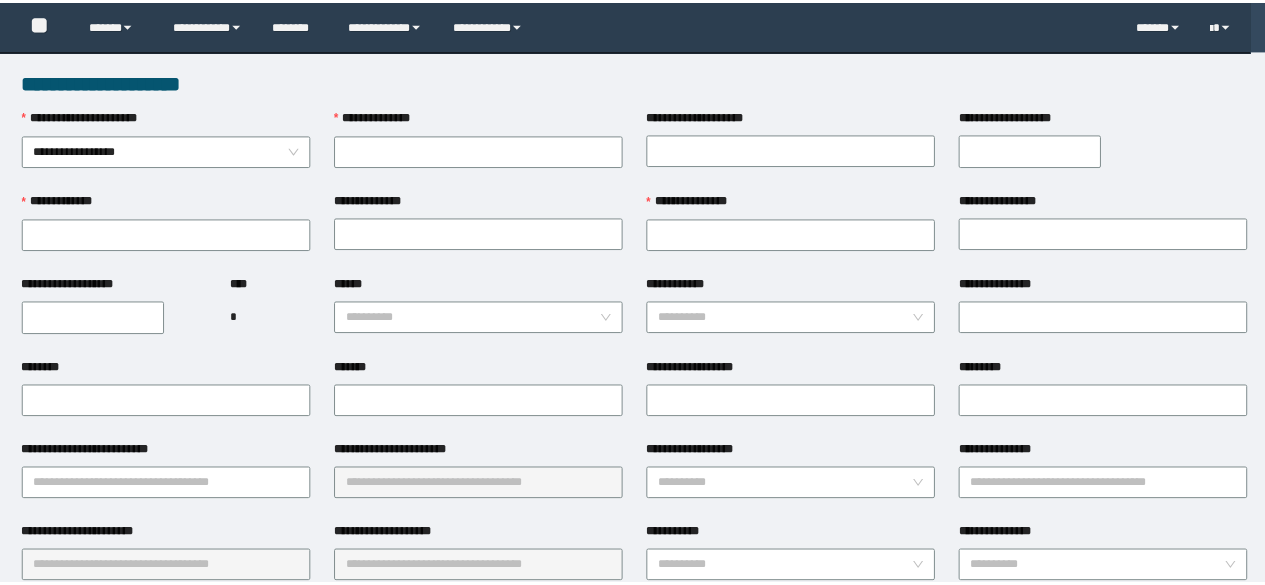 scroll, scrollTop: 0, scrollLeft: 0, axis: both 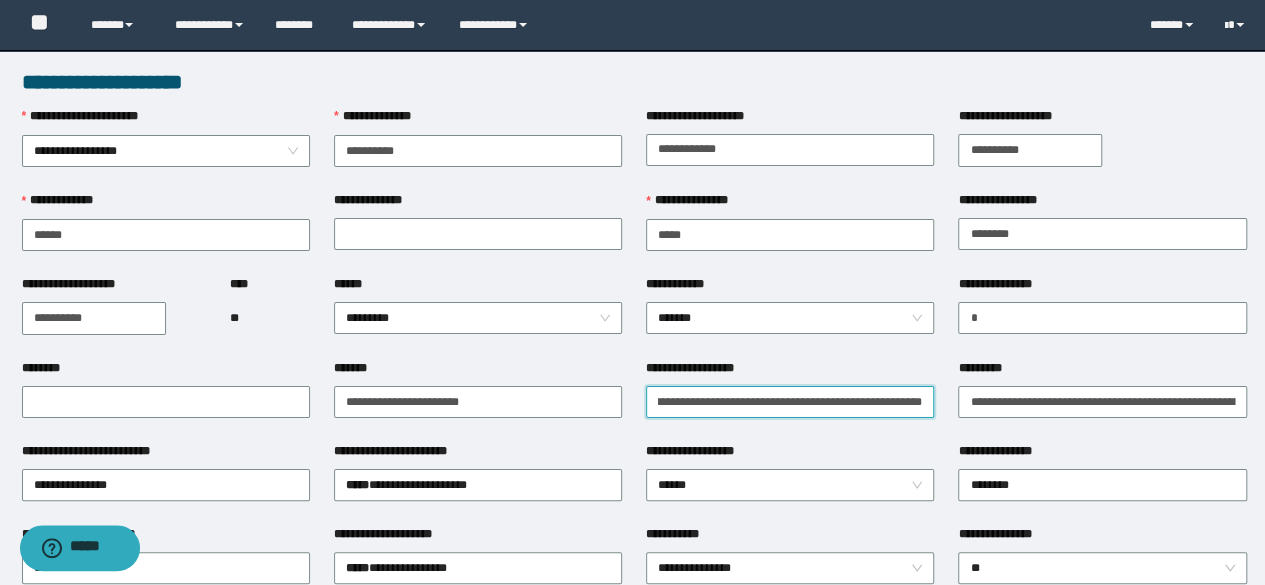drag, startPoint x: 652, startPoint y: 398, endPoint x: 934, endPoint y: 403, distance: 282.0443 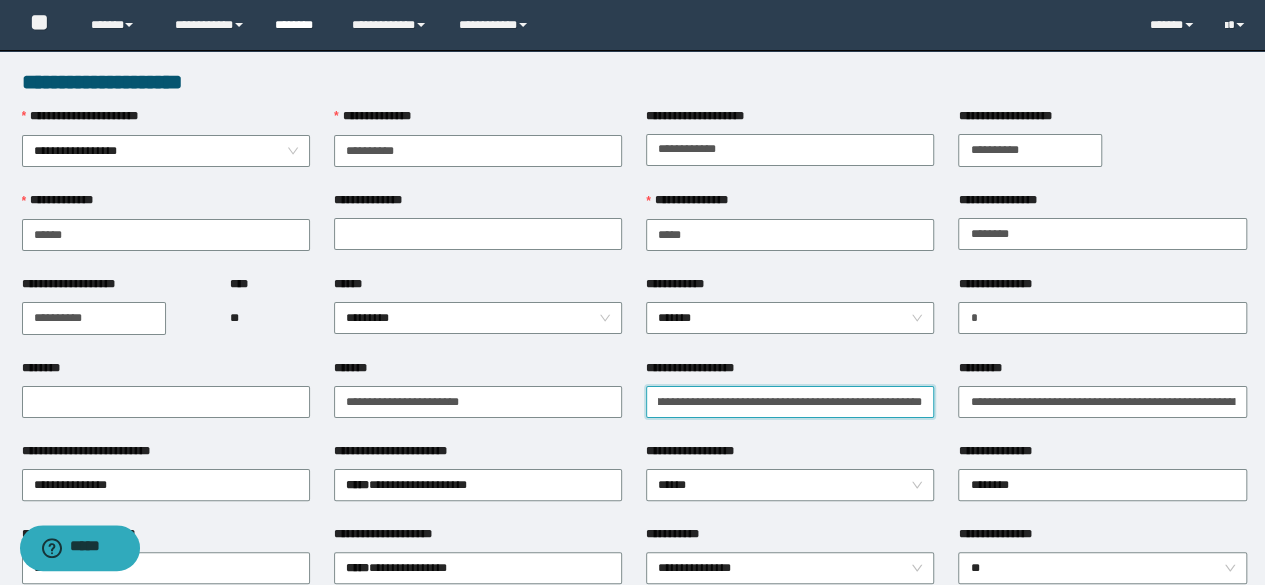 scroll, scrollTop: 0, scrollLeft: 0, axis: both 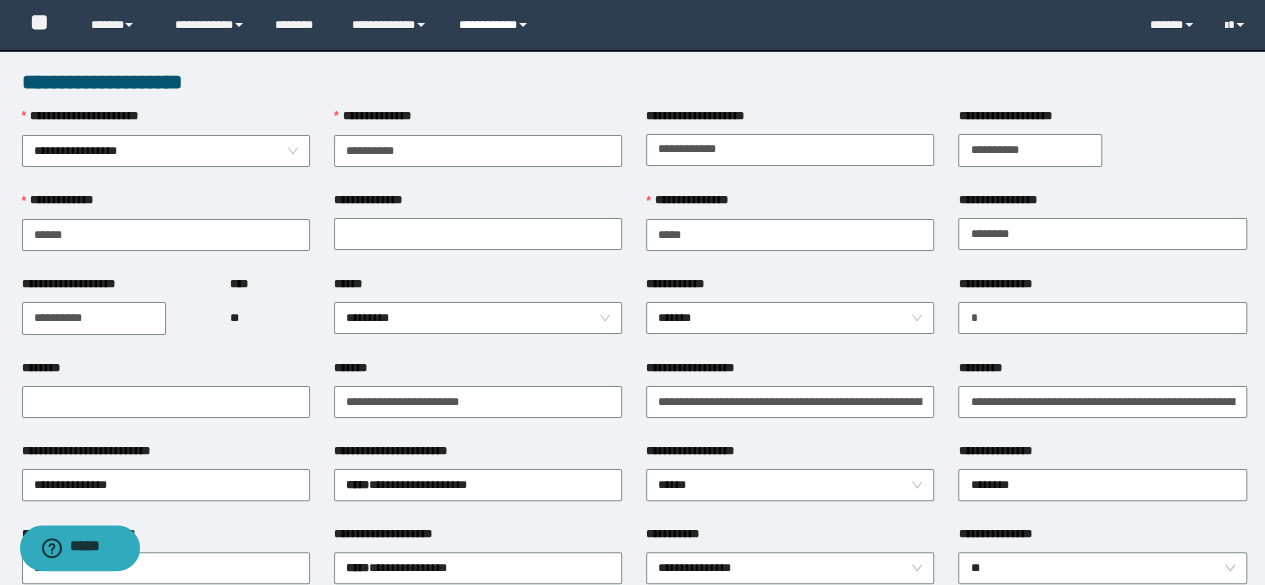 click on "**********" at bounding box center (496, 25) 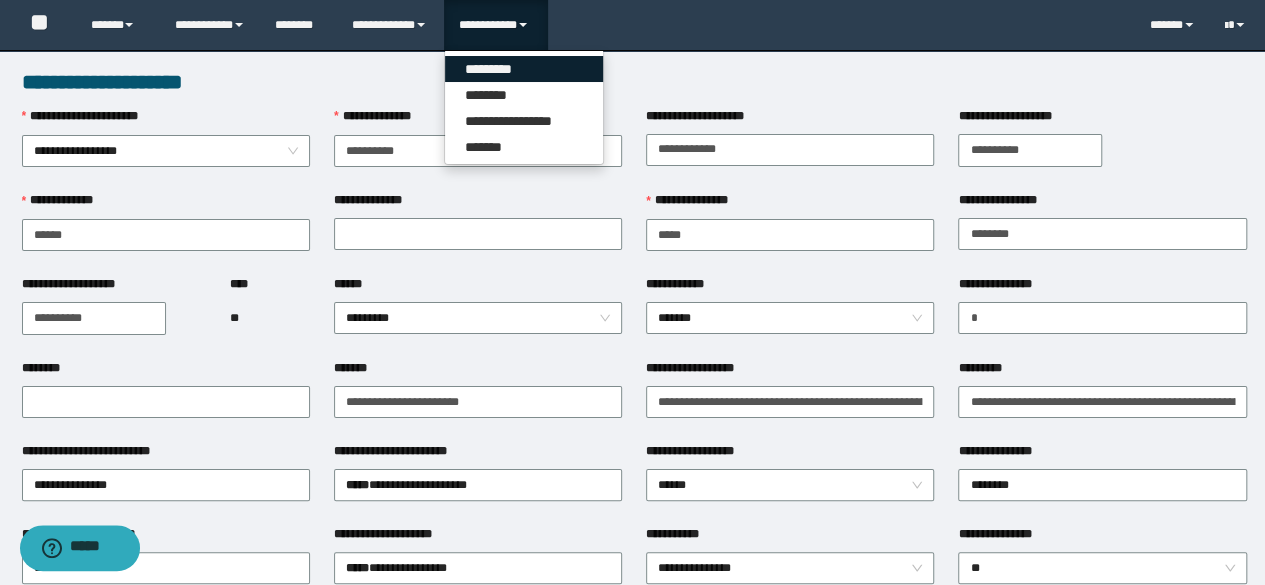 click on "*********" at bounding box center (524, 69) 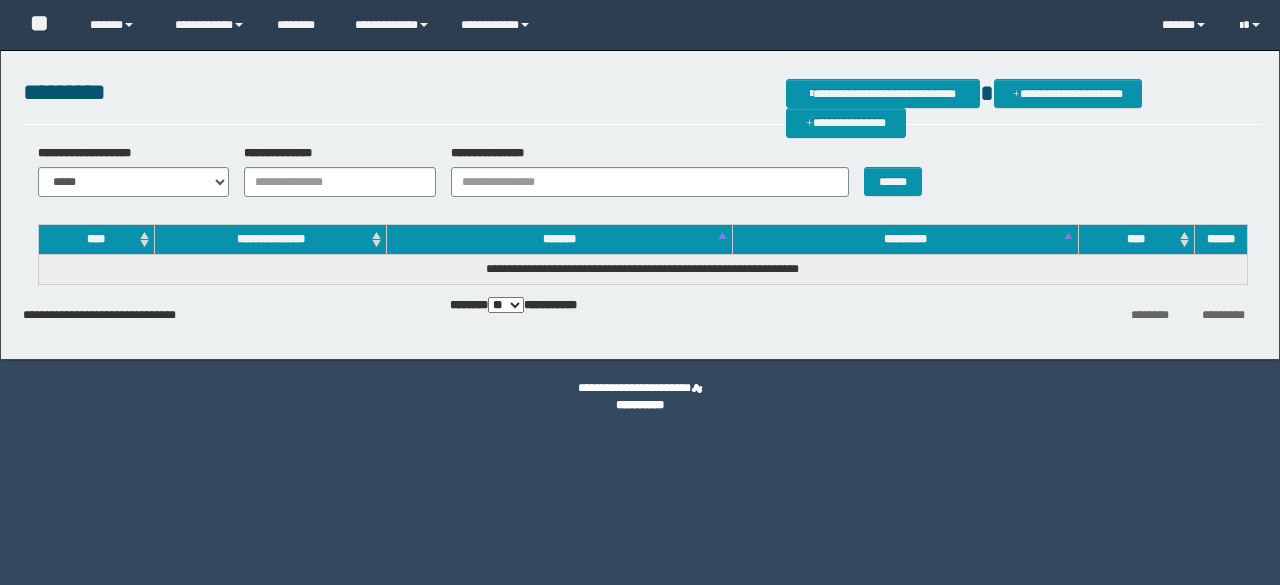 scroll, scrollTop: 0, scrollLeft: 0, axis: both 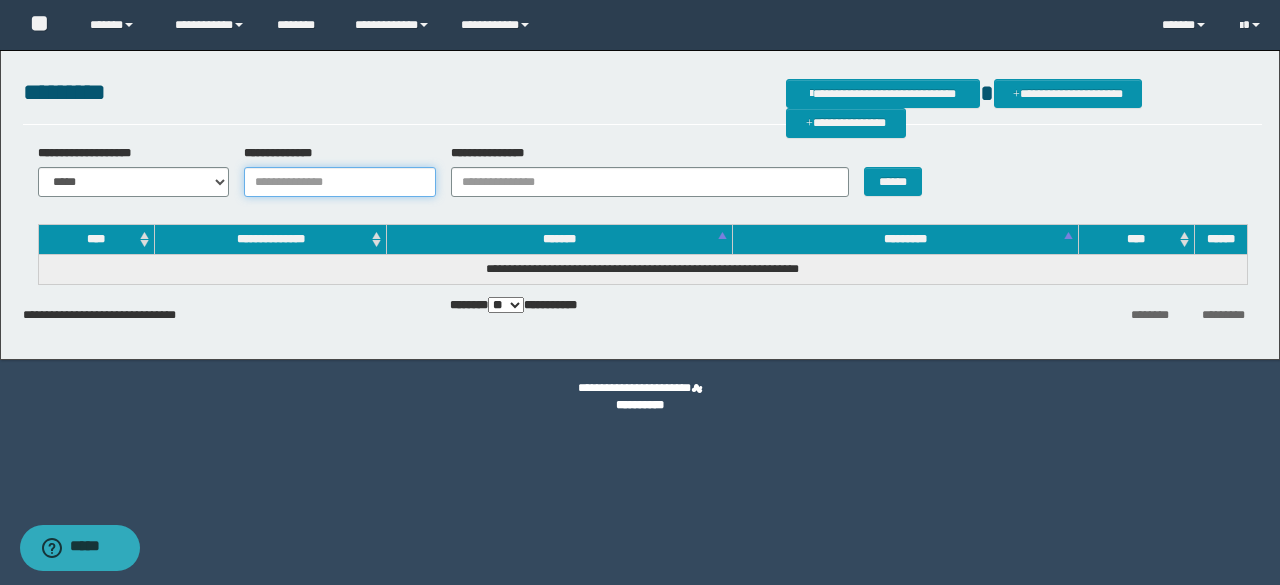 click on "**********" at bounding box center (340, 182) 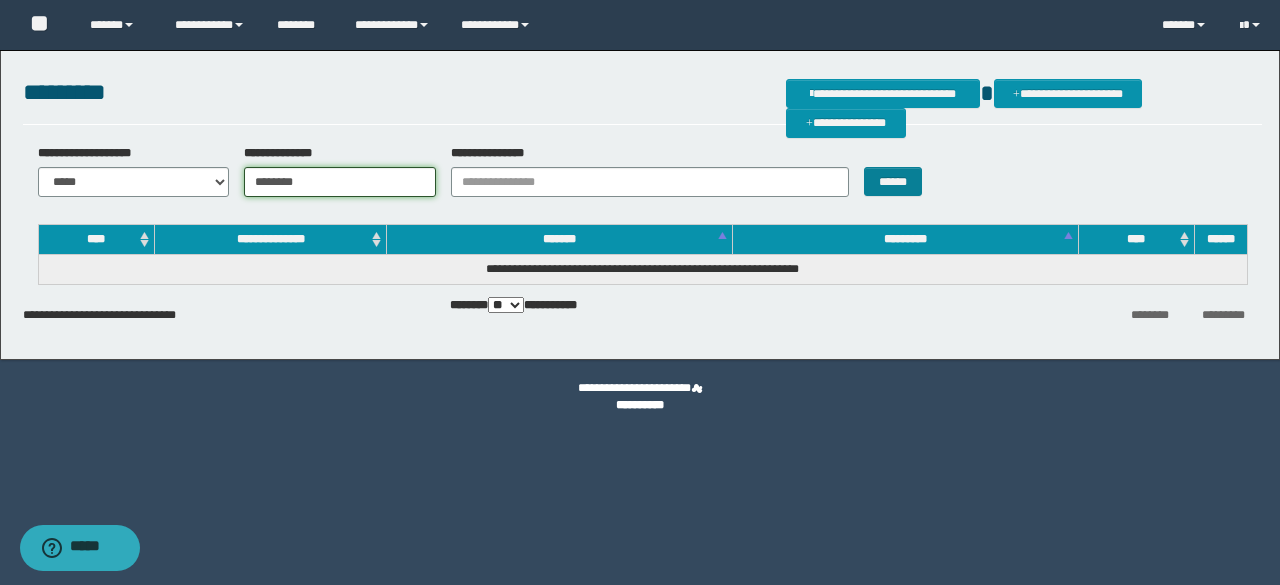 type on "********" 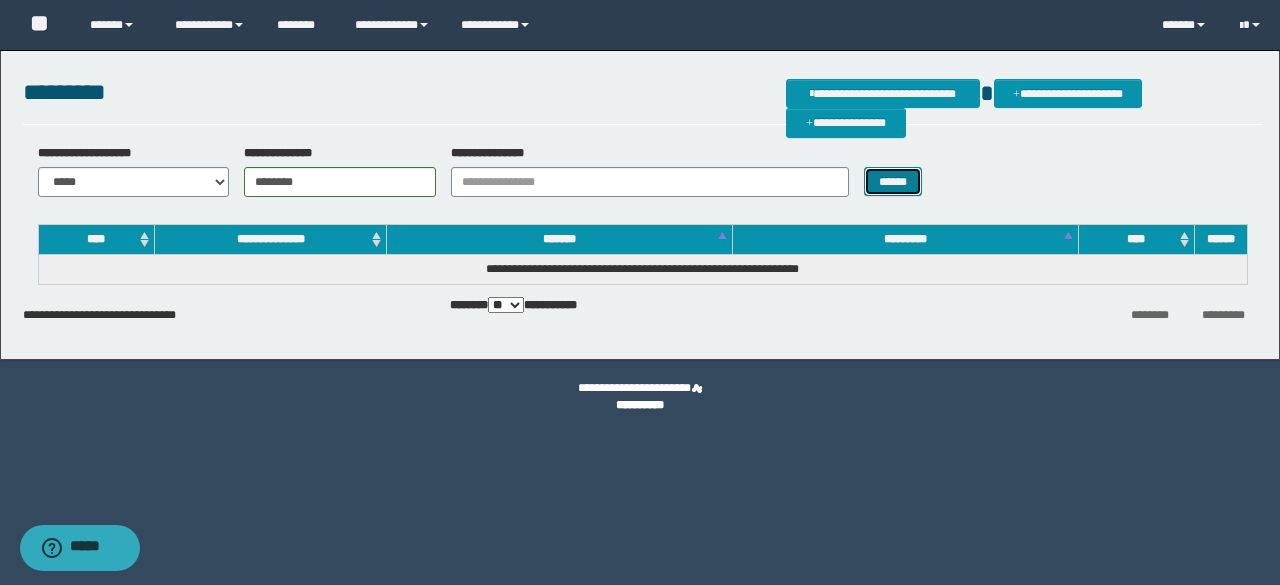 click on "******" at bounding box center (893, 181) 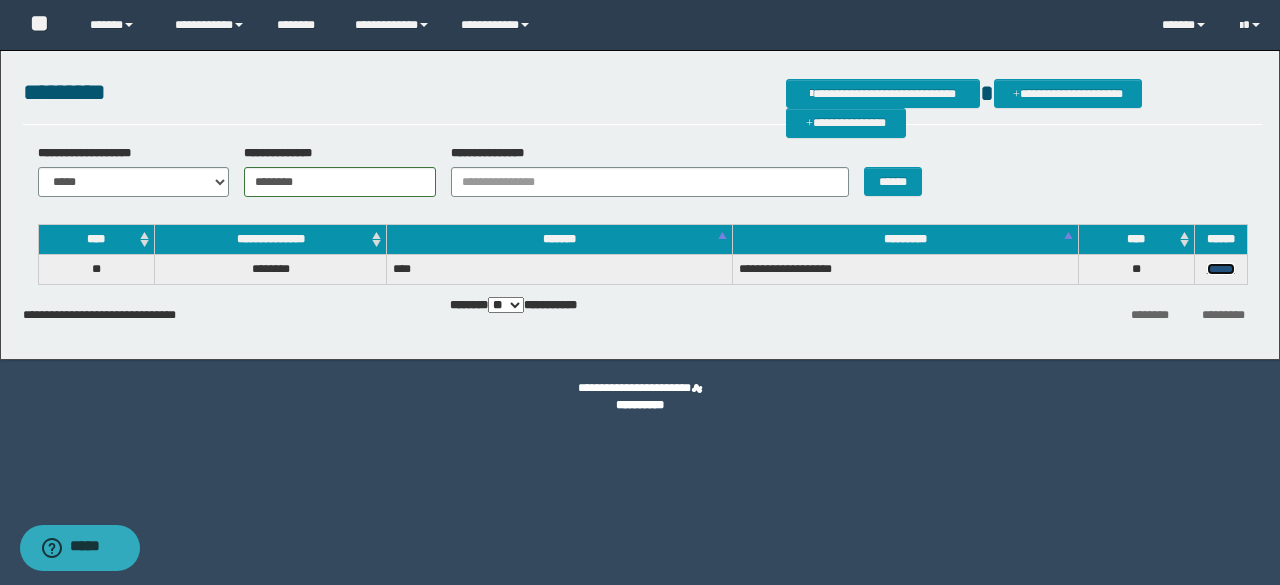 click on "******" at bounding box center [1221, 269] 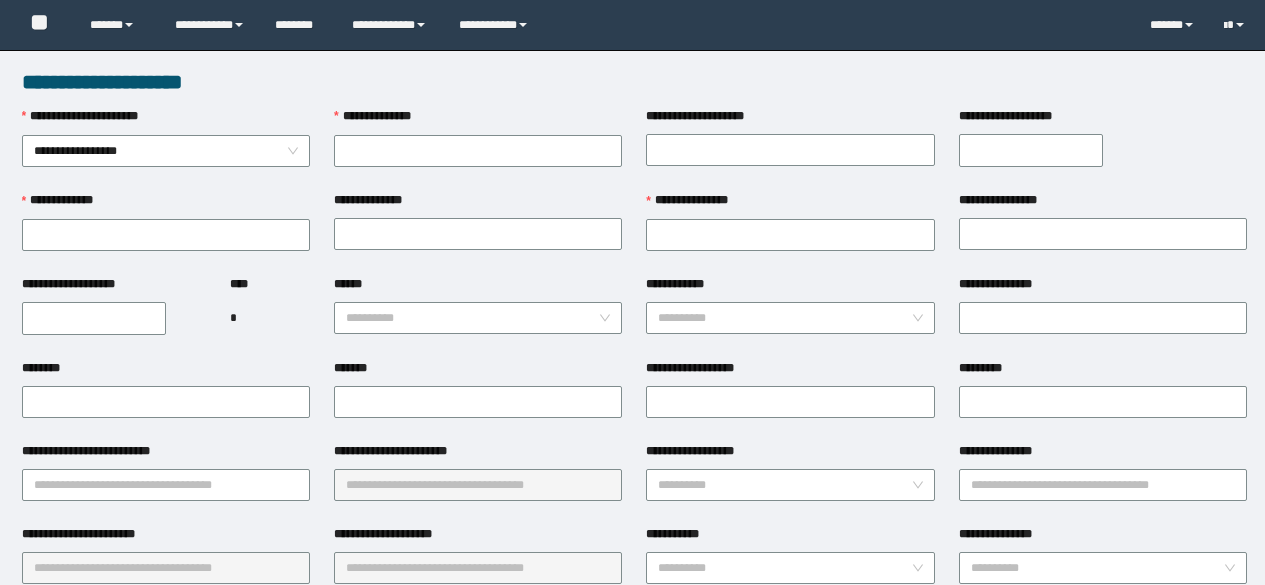 scroll, scrollTop: 0, scrollLeft: 0, axis: both 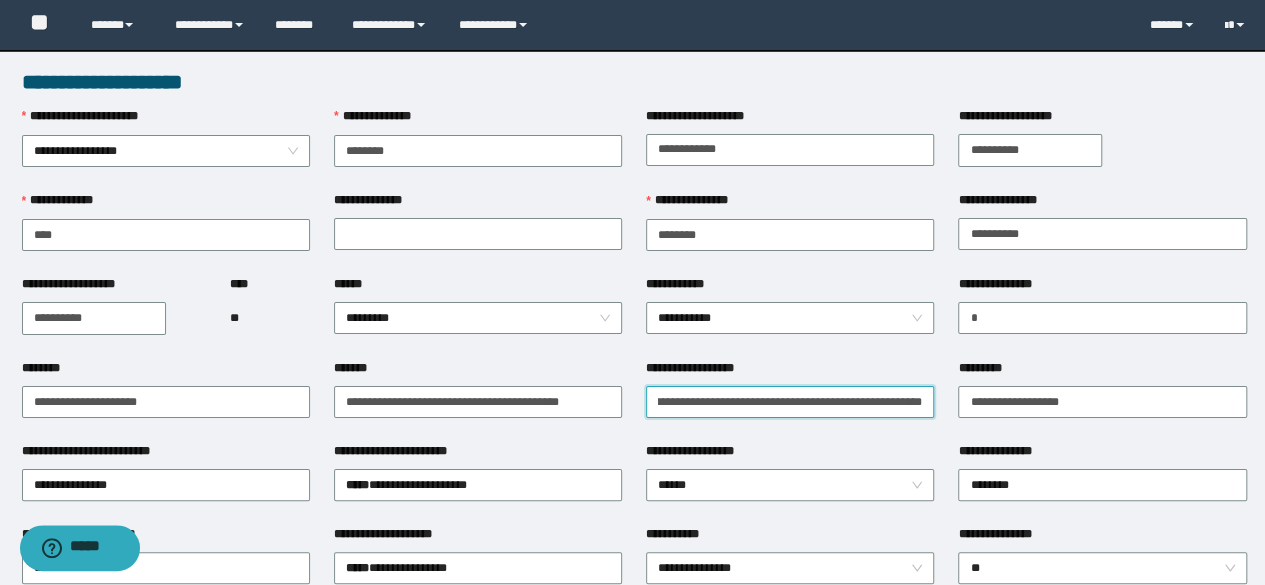 drag, startPoint x: 656, startPoint y: 399, endPoint x: 931, endPoint y: 398, distance: 275.00183 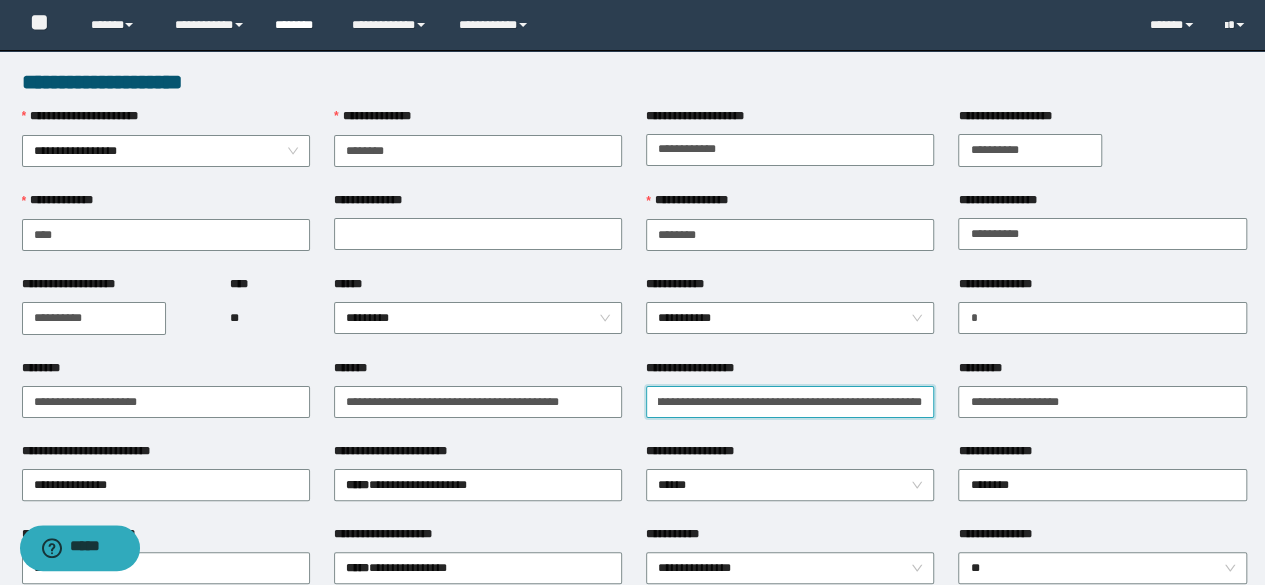 scroll, scrollTop: 0, scrollLeft: 0, axis: both 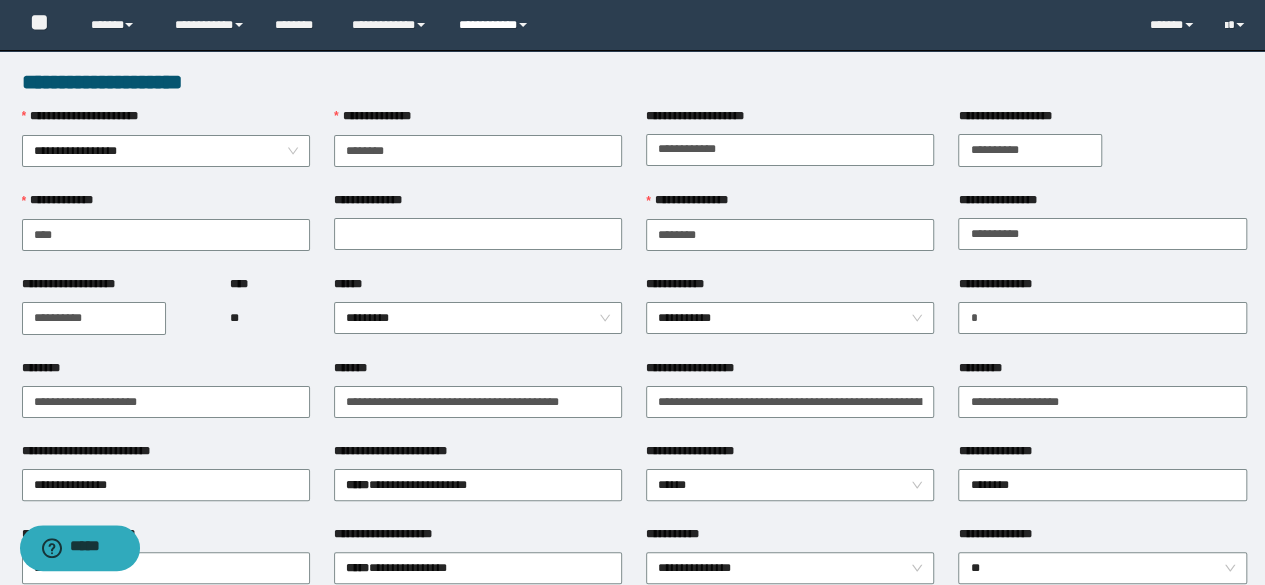 click on "**********" at bounding box center (496, 25) 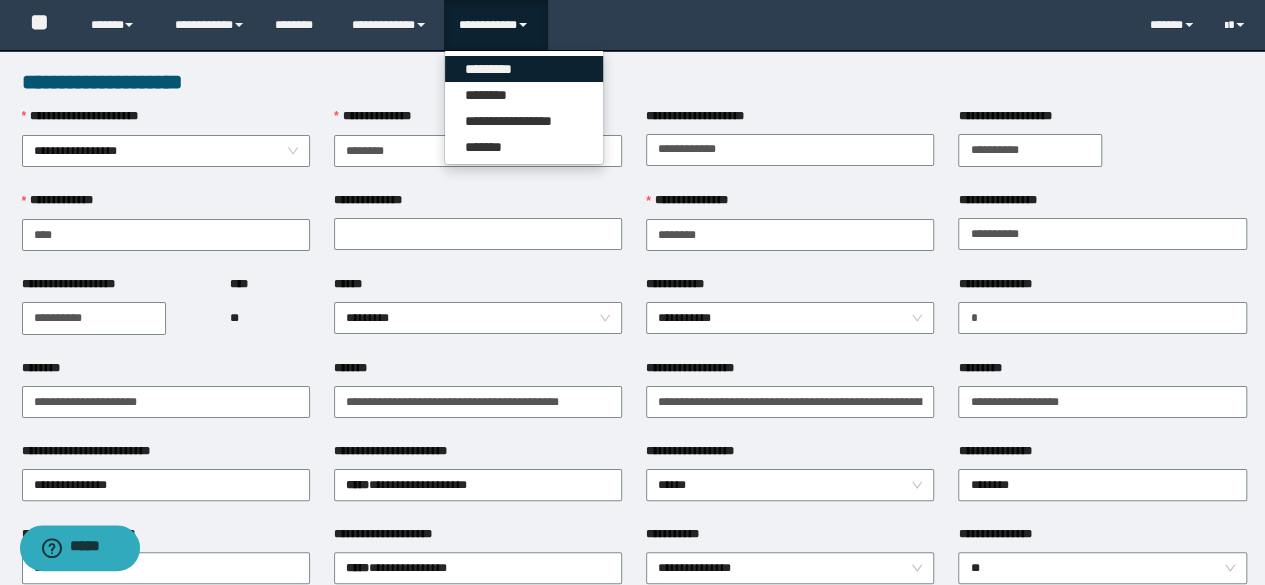 click on "*********" at bounding box center (524, 69) 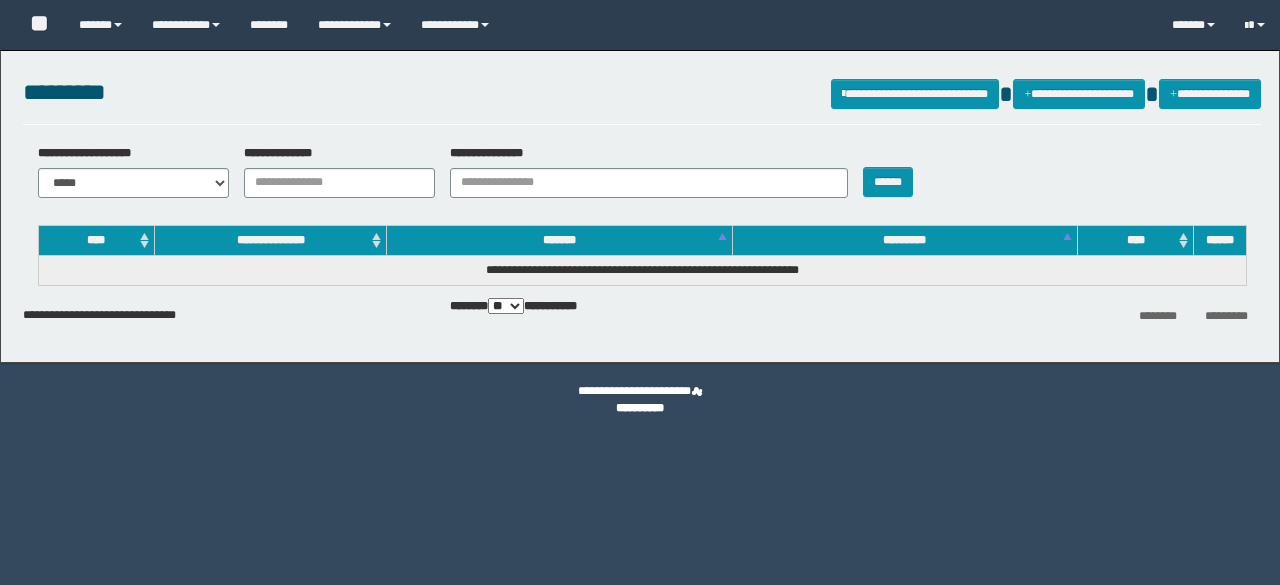 scroll, scrollTop: 0, scrollLeft: 0, axis: both 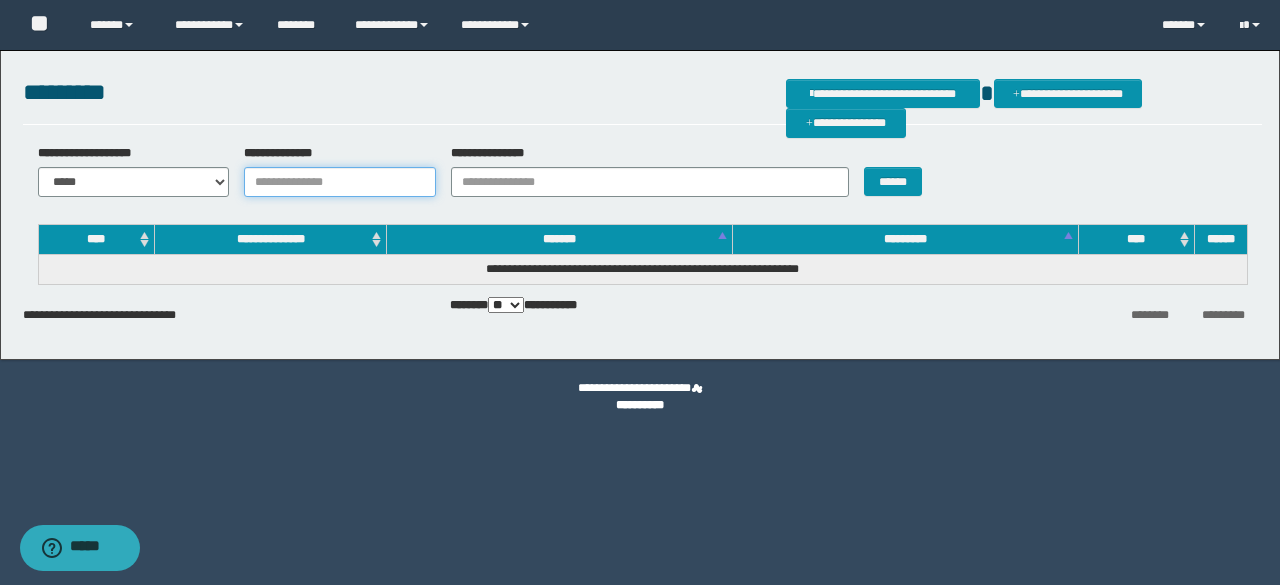 click on "**********" at bounding box center [340, 182] 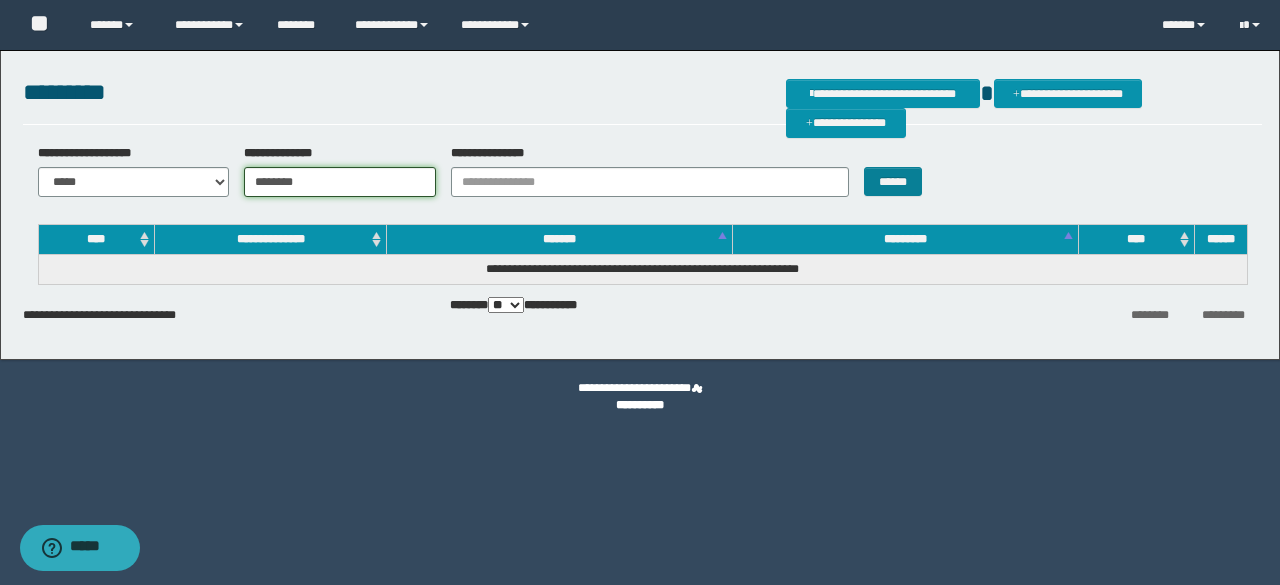 type on "********" 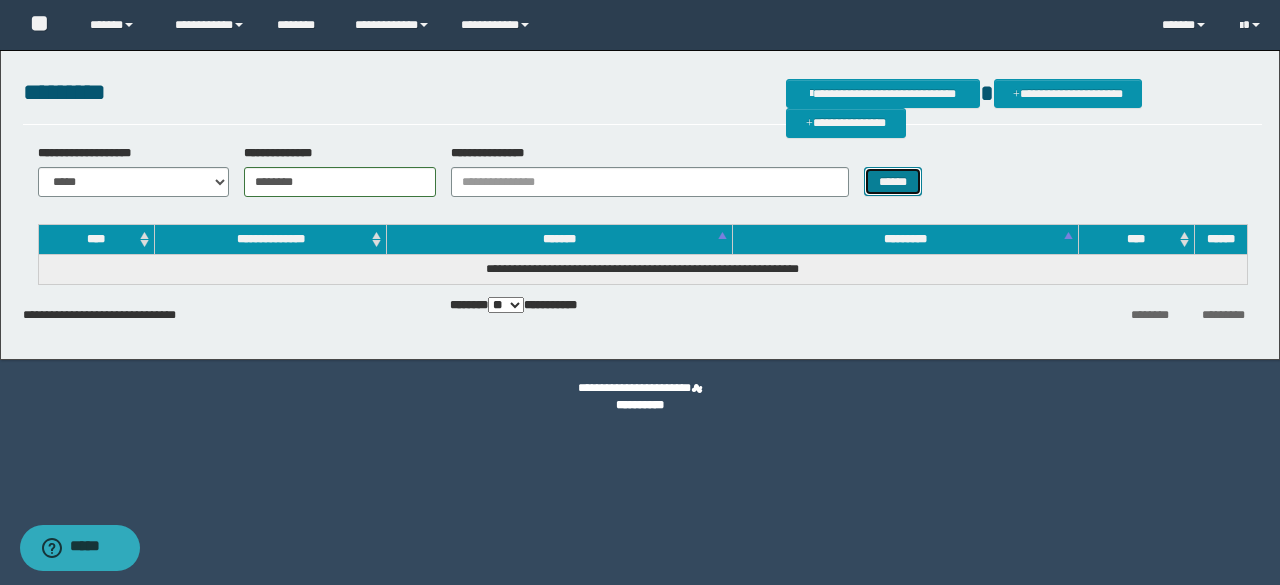 click on "******" at bounding box center (893, 181) 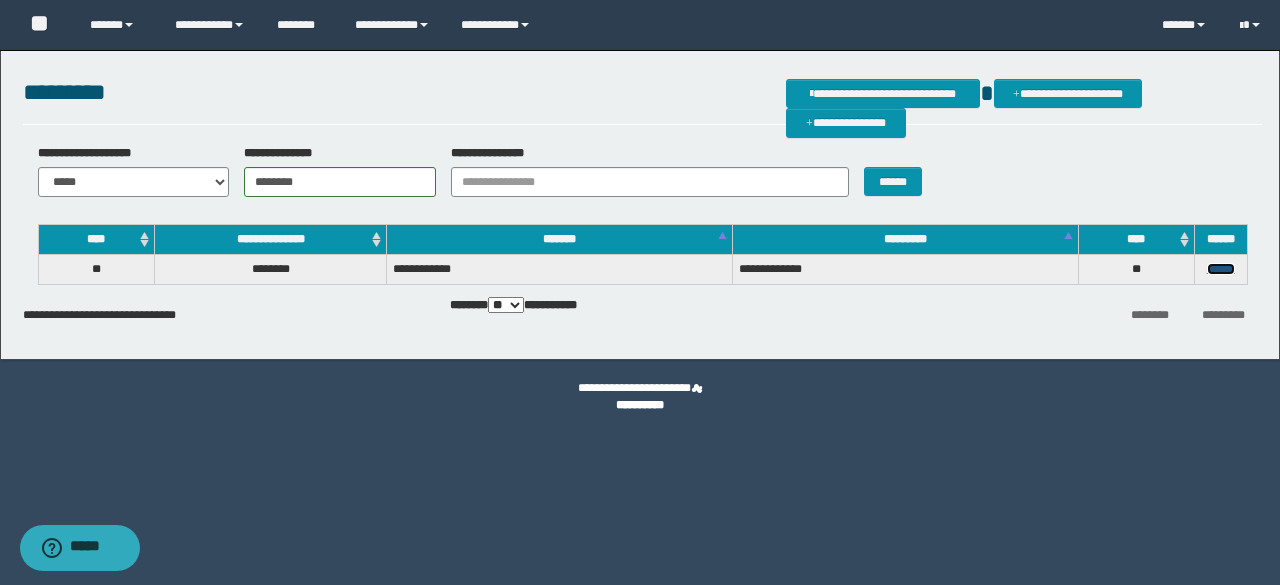 click on "******" at bounding box center (1221, 269) 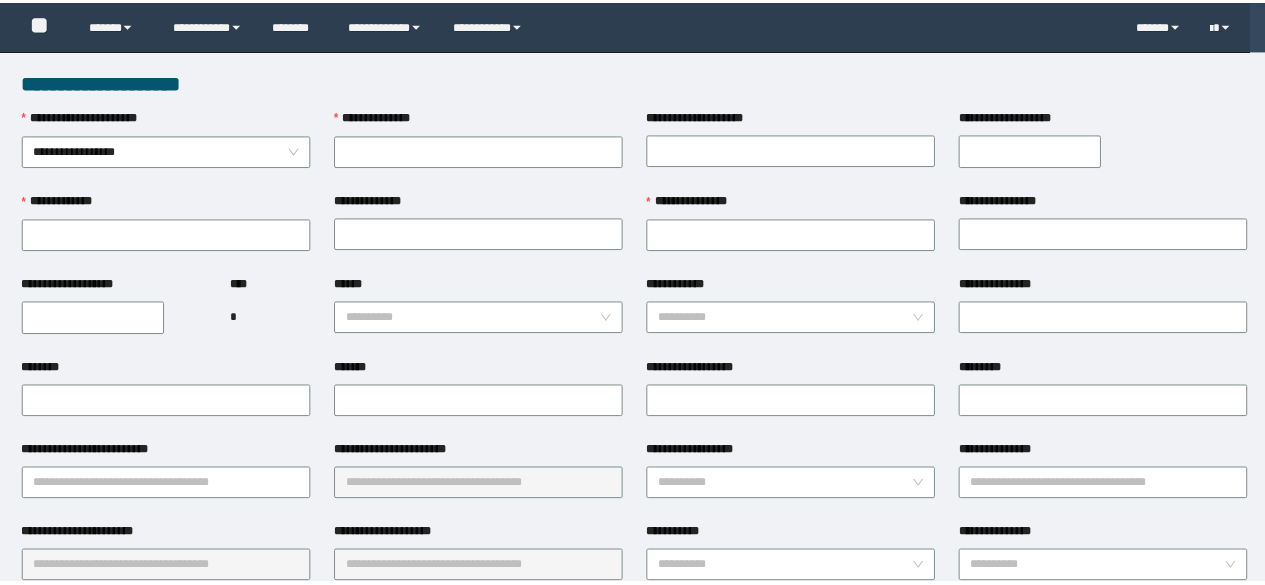 scroll, scrollTop: 0, scrollLeft: 0, axis: both 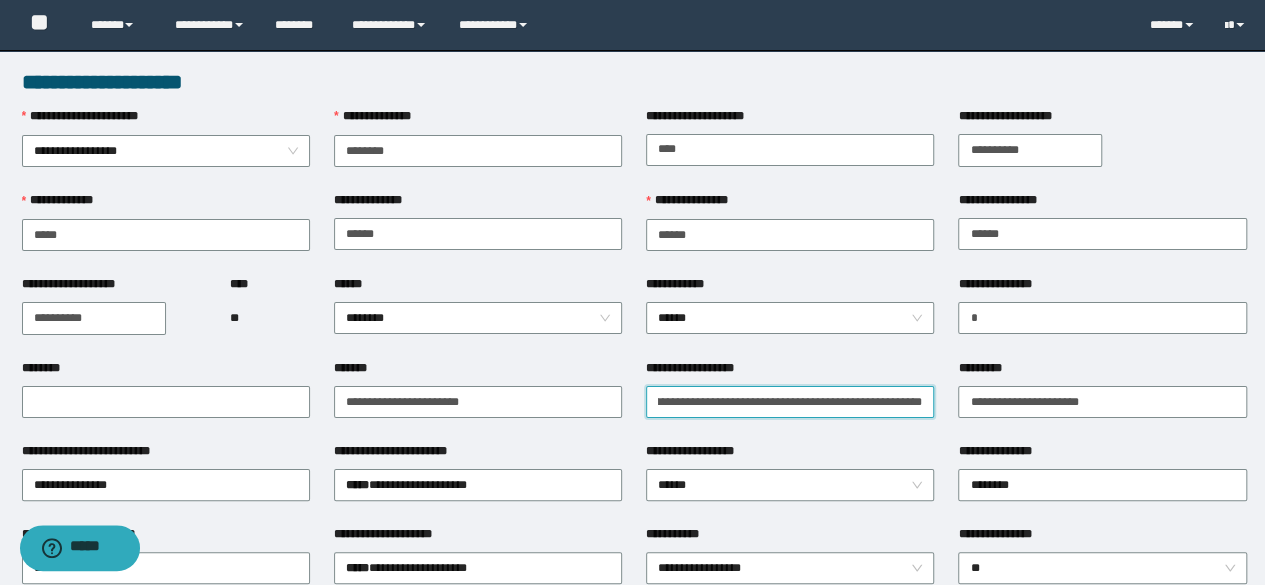 drag, startPoint x: 654, startPoint y: 399, endPoint x: 700, endPoint y: 407, distance: 46.69047 